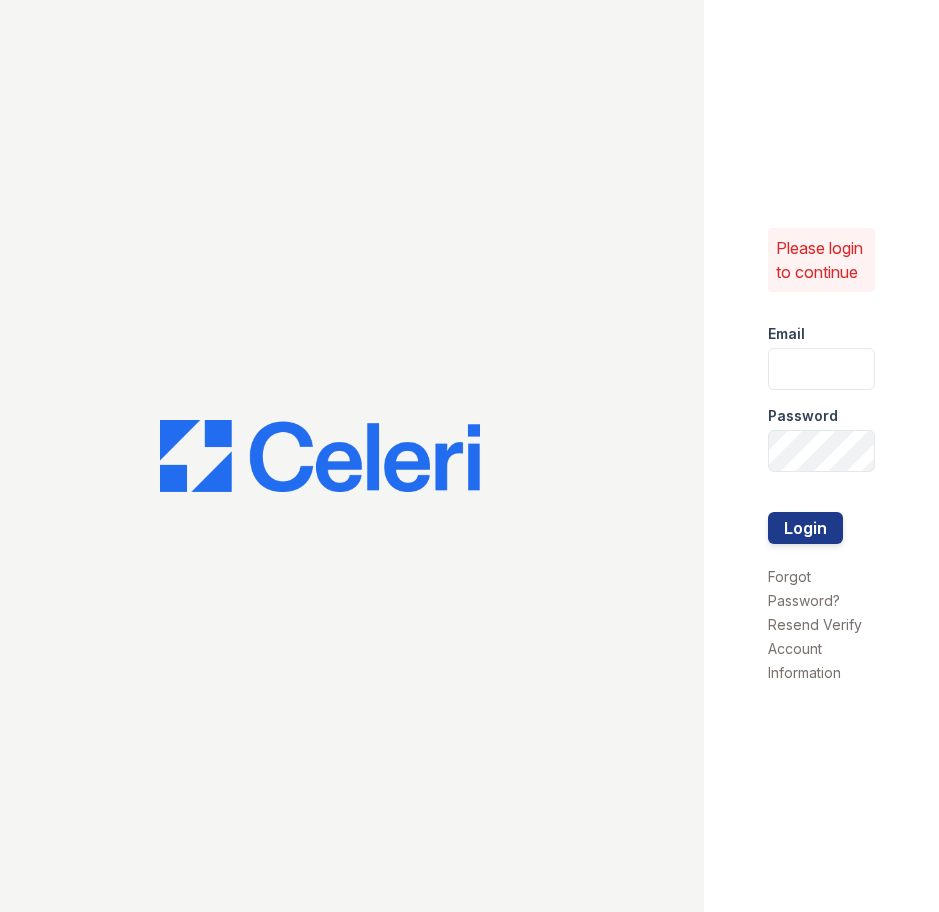 scroll, scrollTop: 0, scrollLeft: 0, axis: both 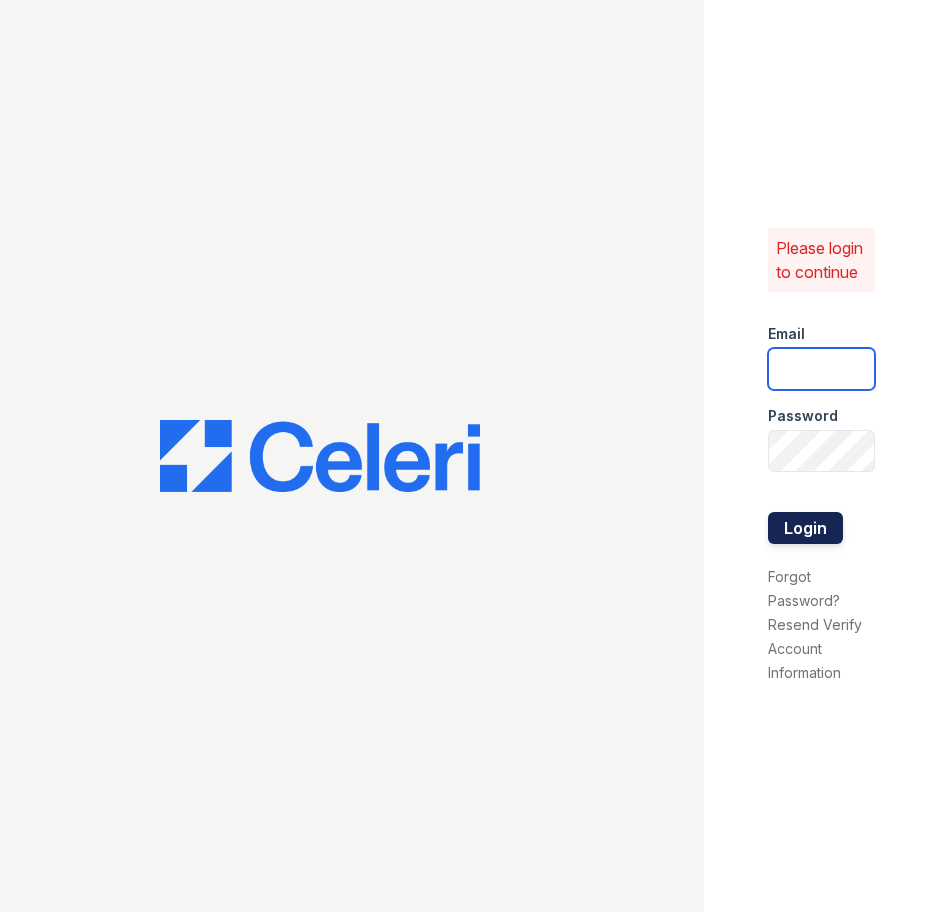 type on "bjohnson@trinity-pm.com" 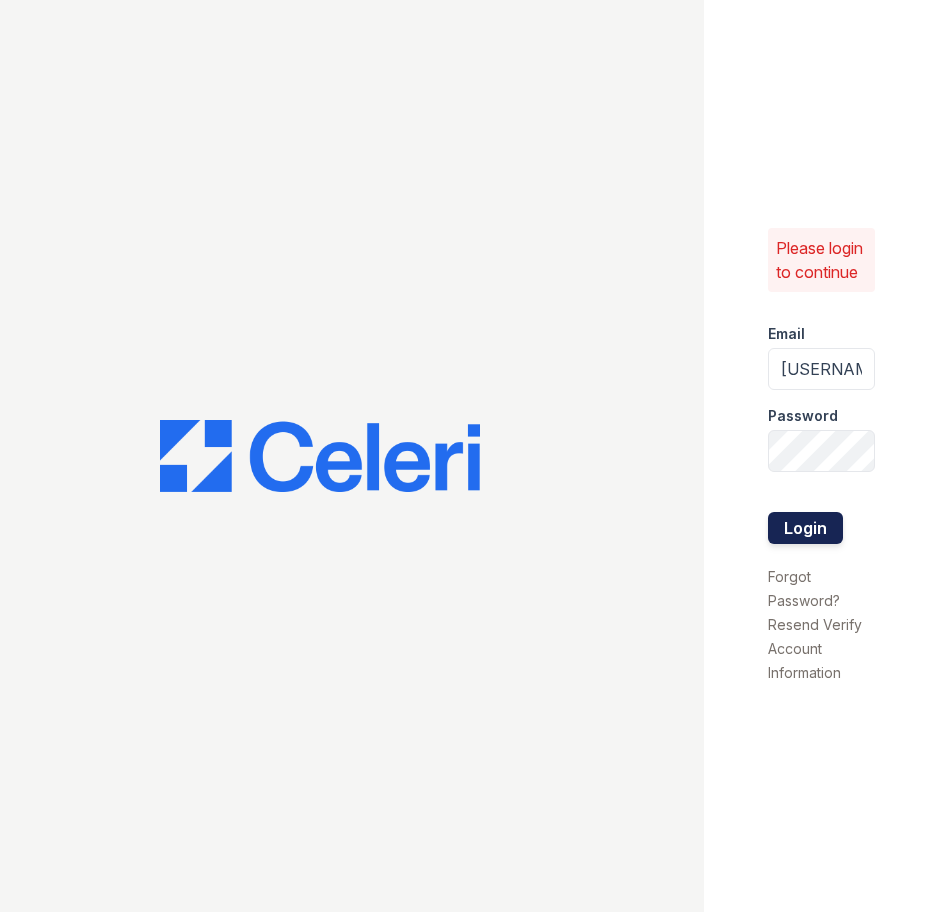 click on "Login" at bounding box center (805, 528) 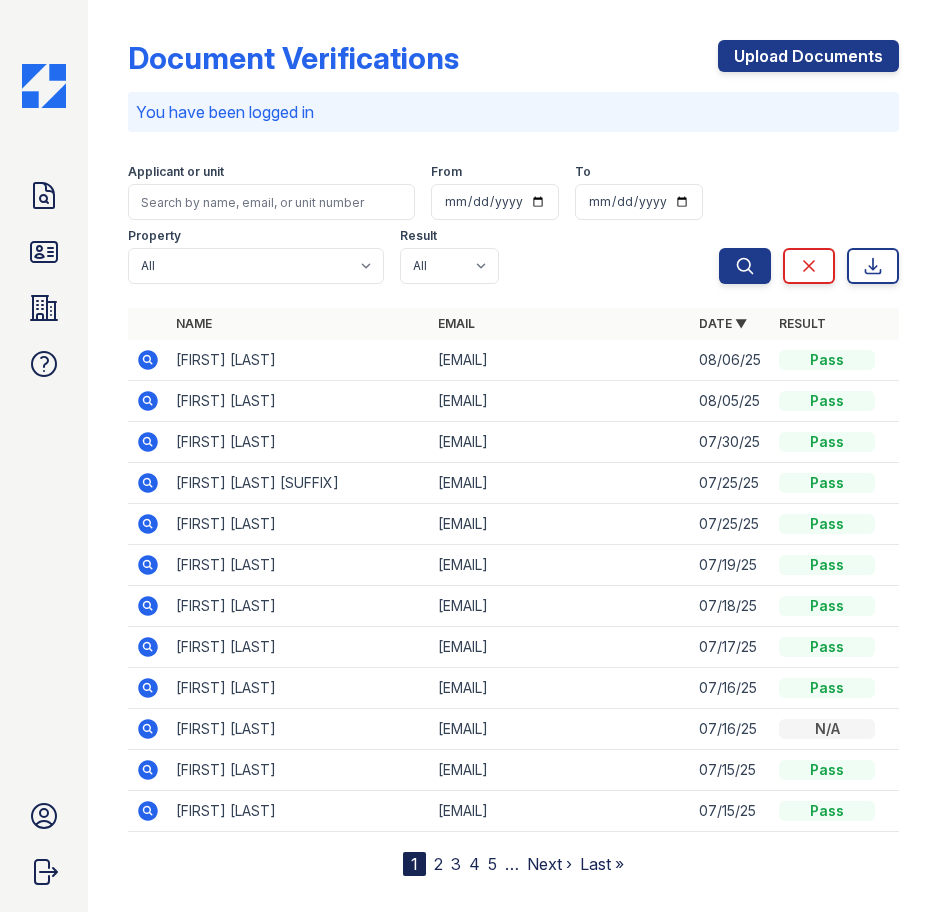 scroll, scrollTop: 0, scrollLeft: 0, axis: both 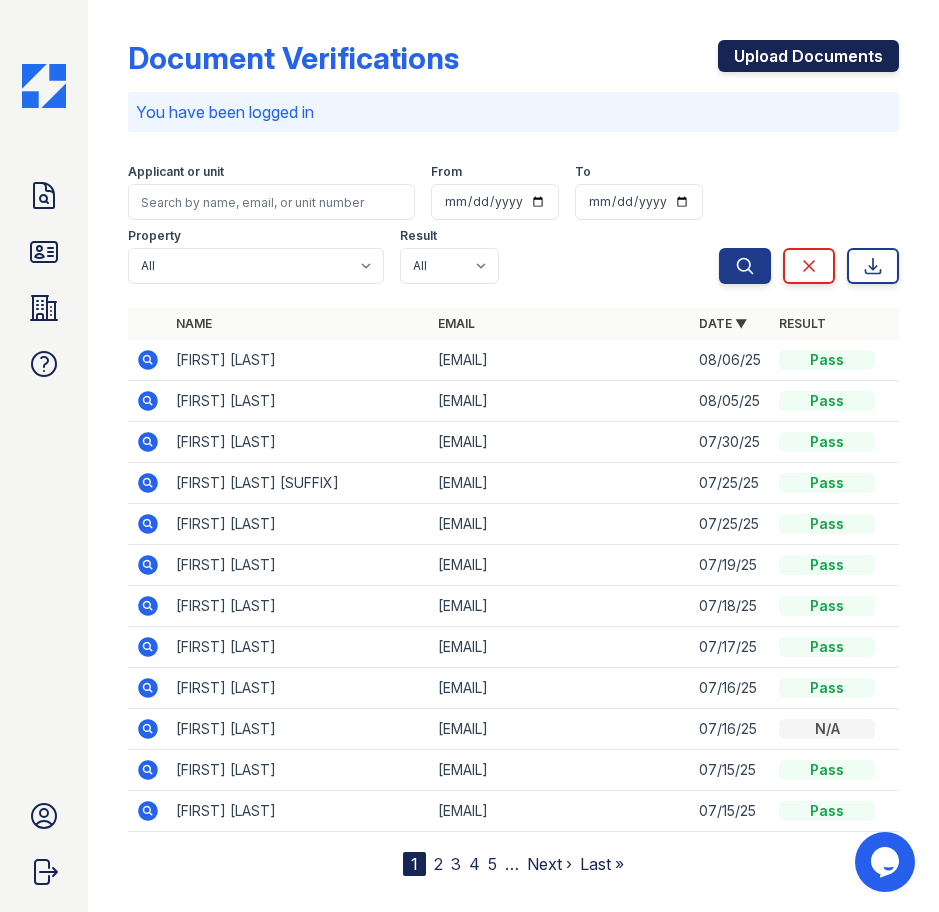 click on "Upload Documents" at bounding box center (808, 56) 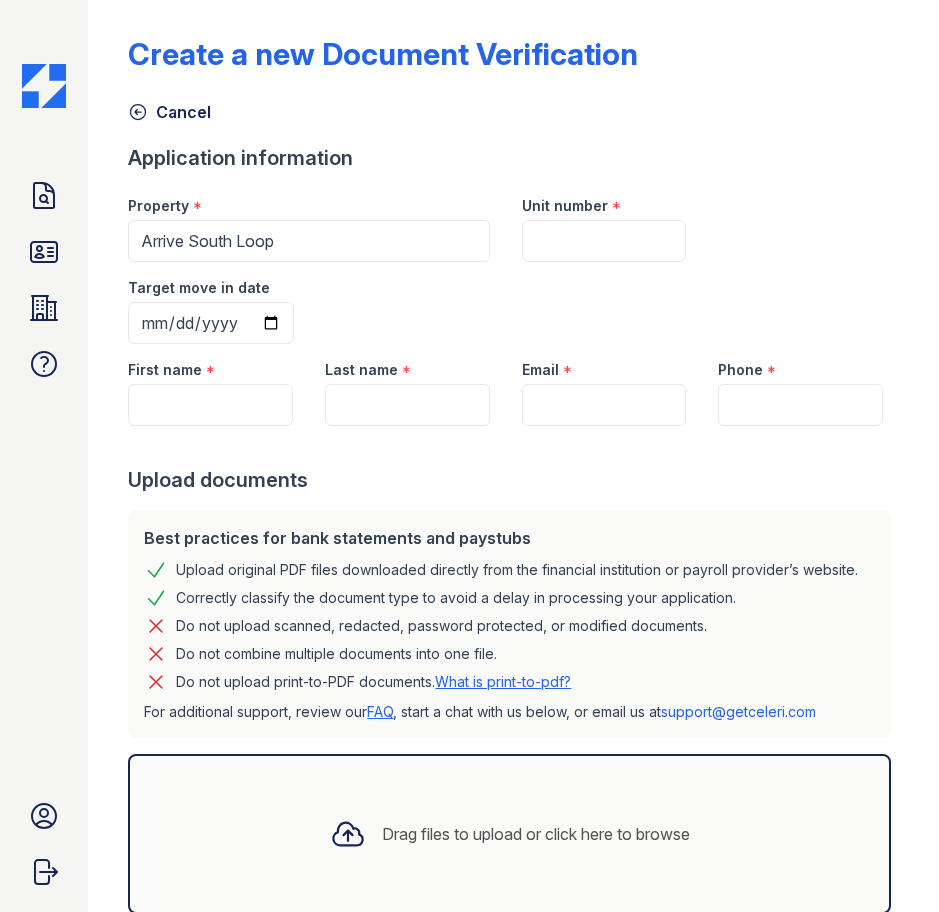 scroll, scrollTop: 0, scrollLeft: 0, axis: both 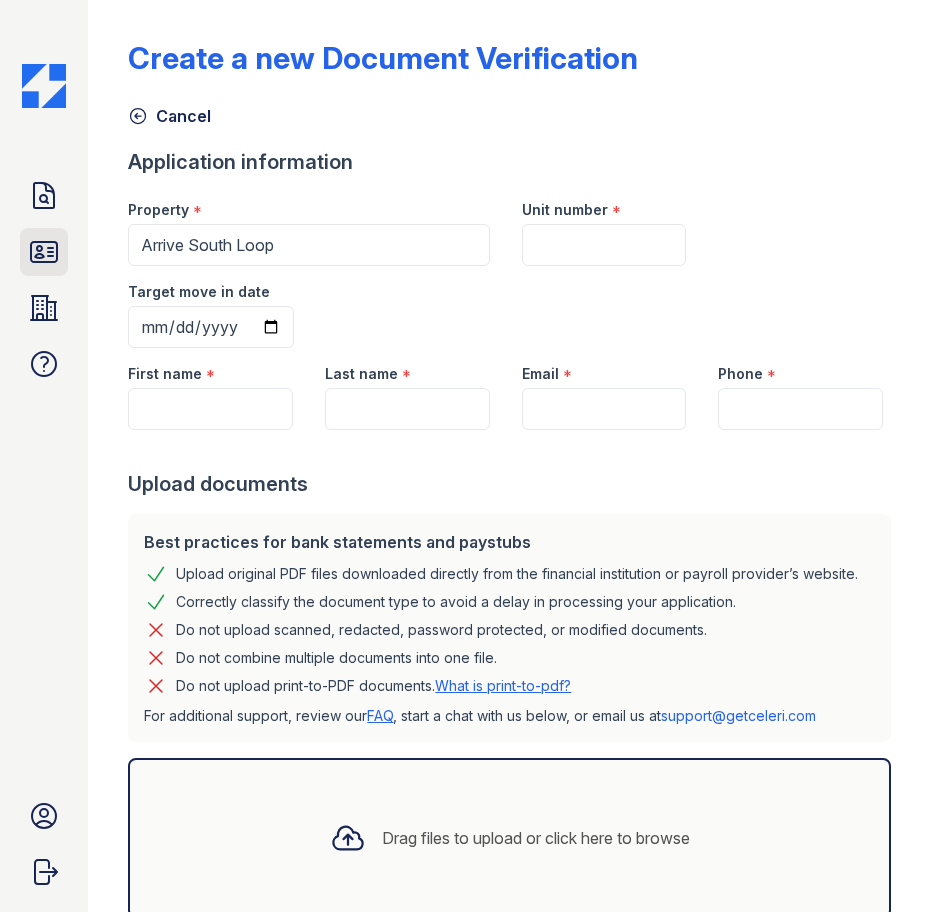 click 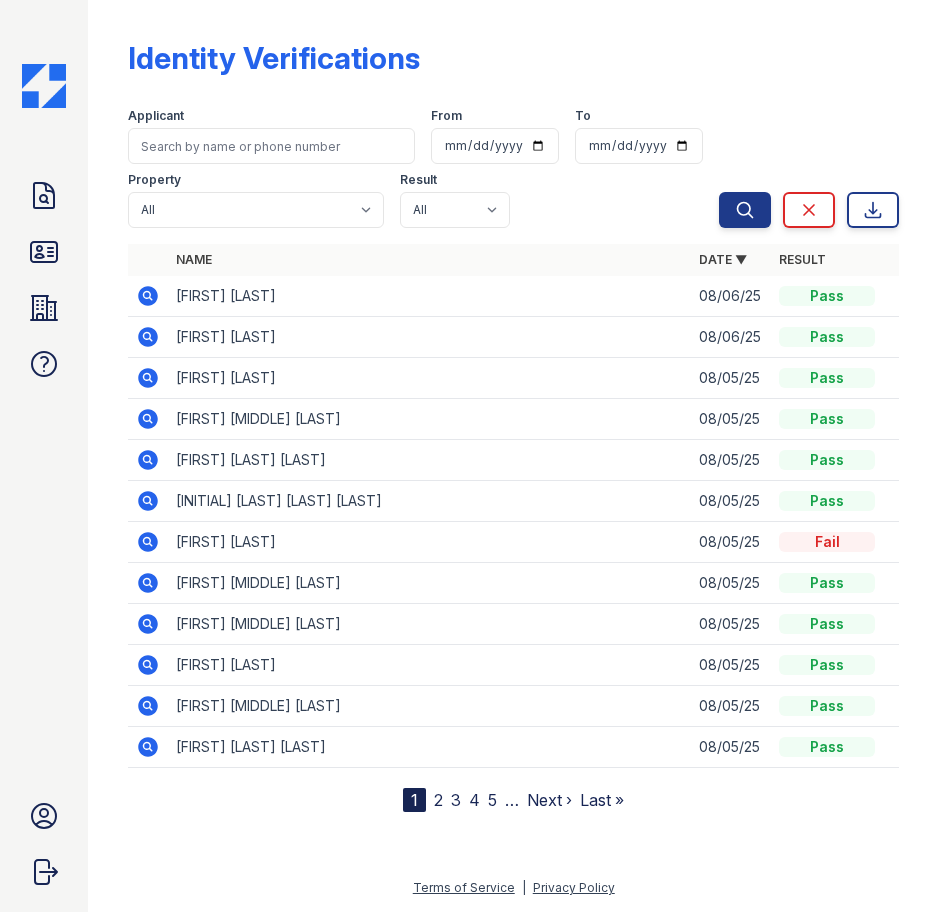 click 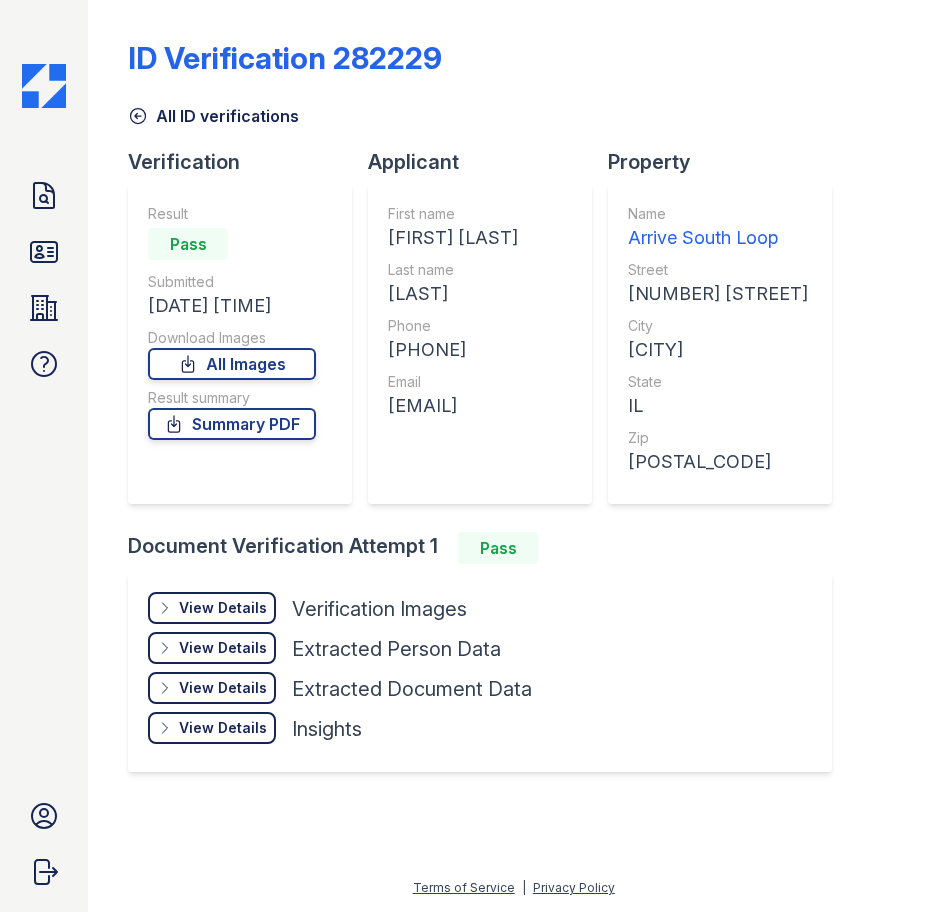 scroll, scrollTop: 0, scrollLeft: 0, axis: both 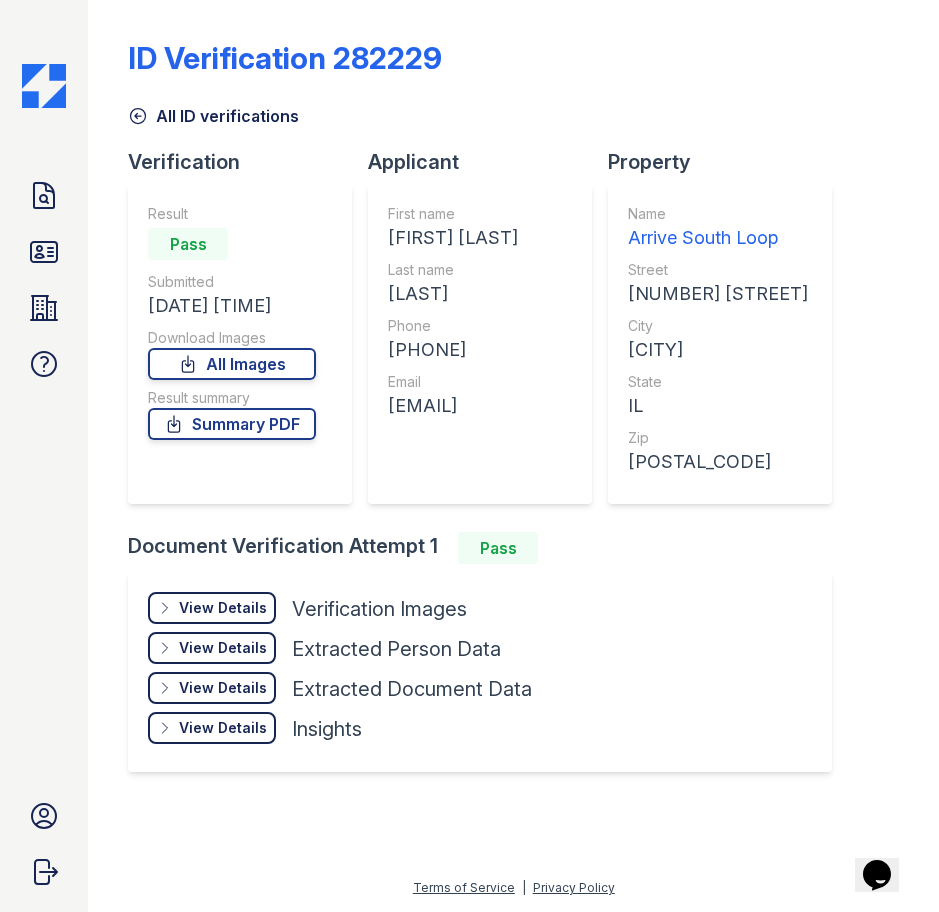 click on "View Details" at bounding box center (223, 688) 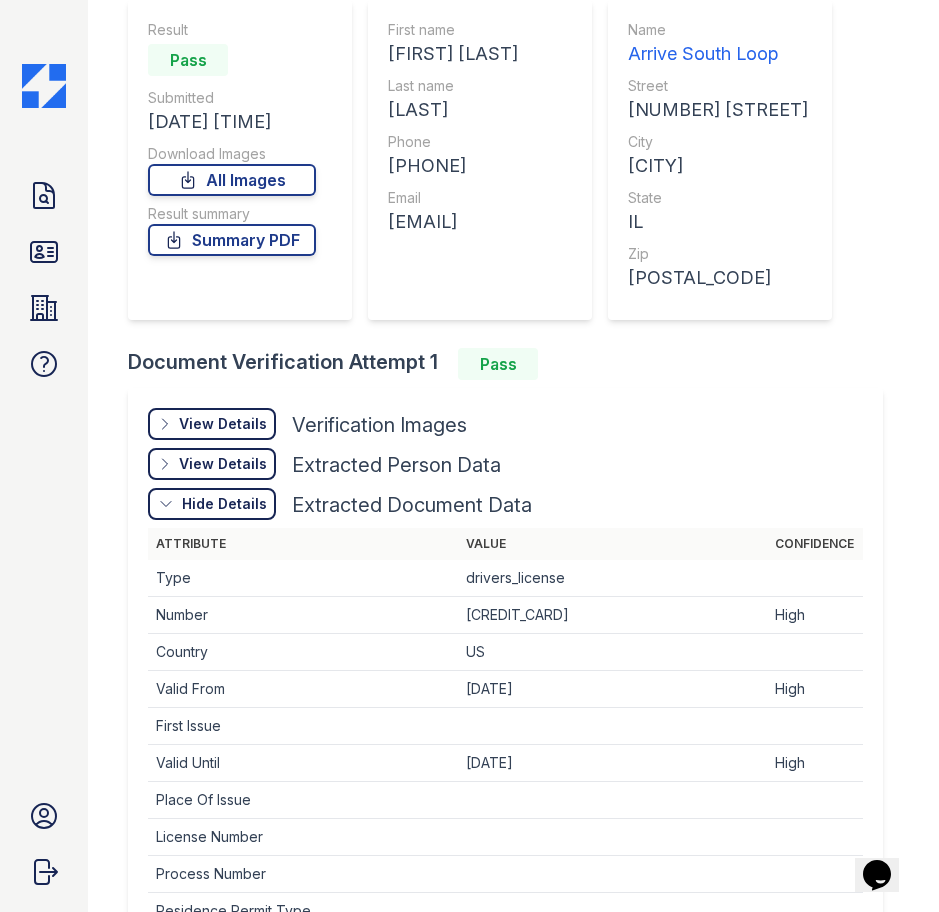scroll, scrollTop: 178, scrollLeft: 0, axis: vertical 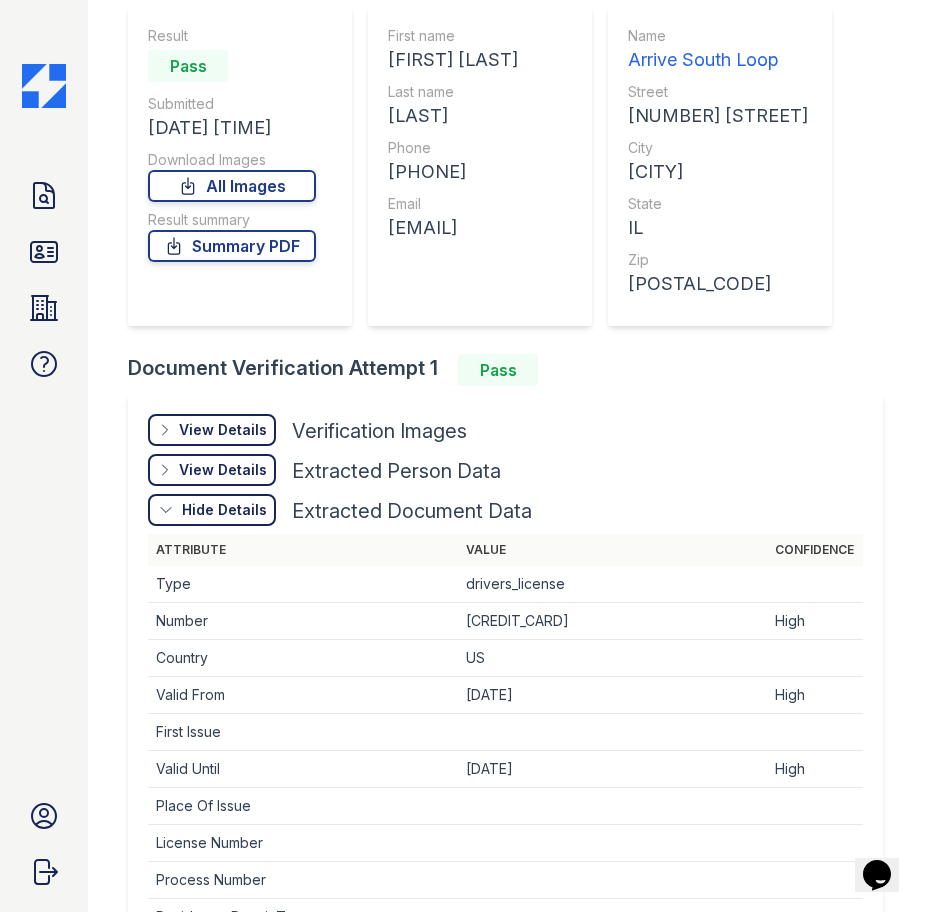 click on "View Details" at bounding box center (223, 470) 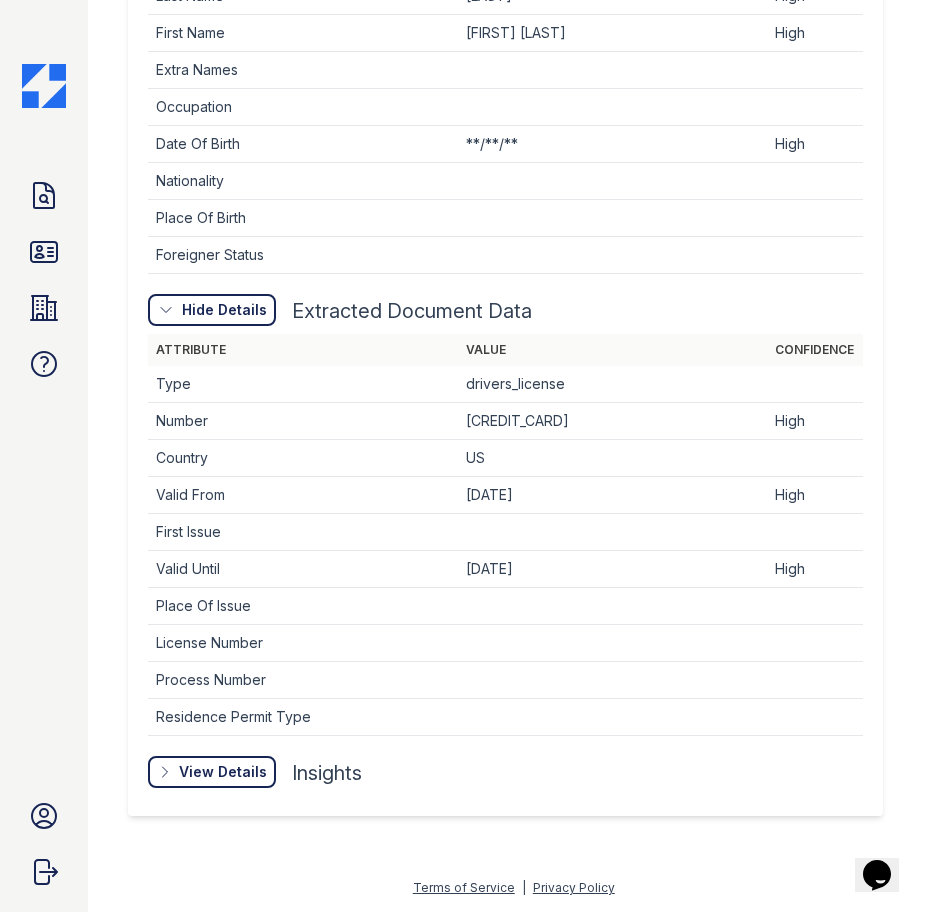 scroll, scrollTop: 574, scrollLeft: 0, axis: vertical 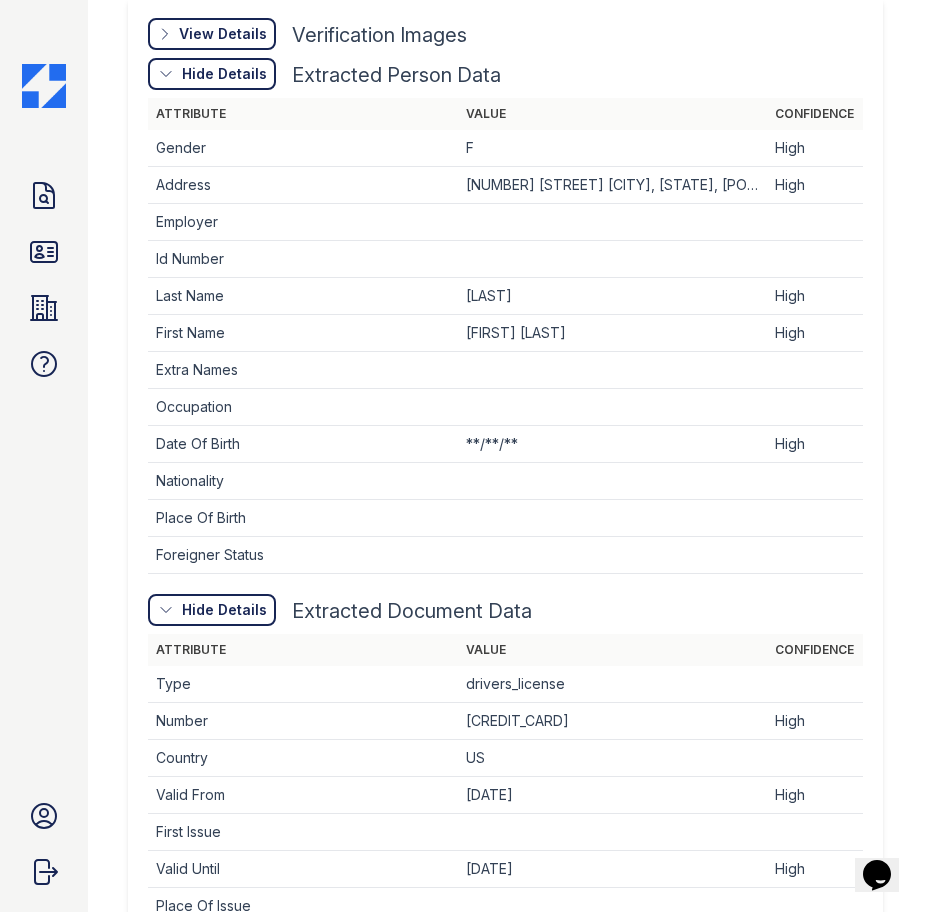 click on "View Details" at bounding box center (223, 34) 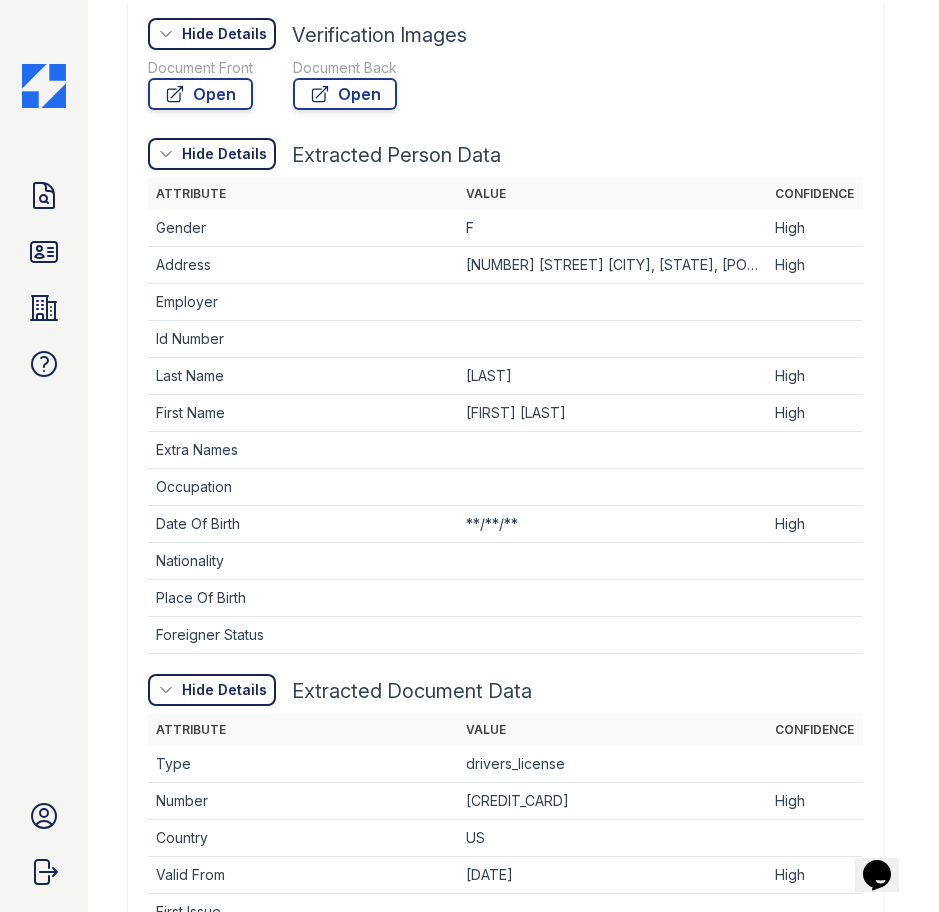 click on "Hide Details" at bounding box center [224, 154] 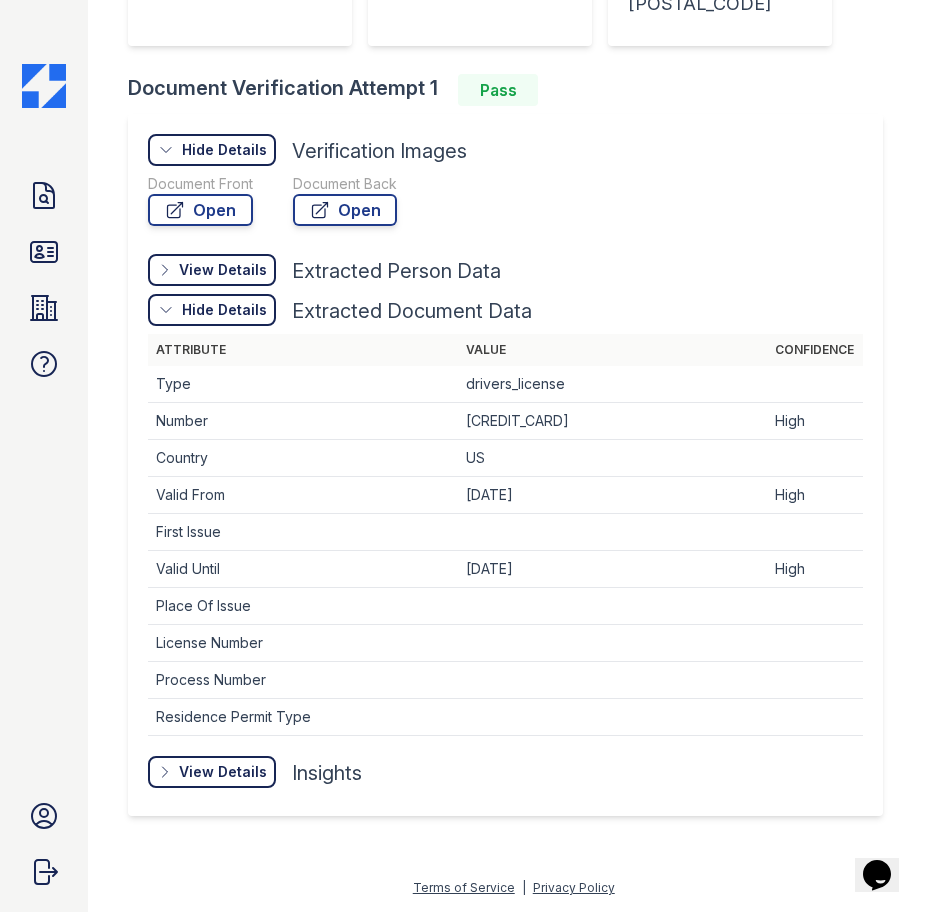 scroll, scrollTop: 458, scrollLeft: 0, axis: vertical 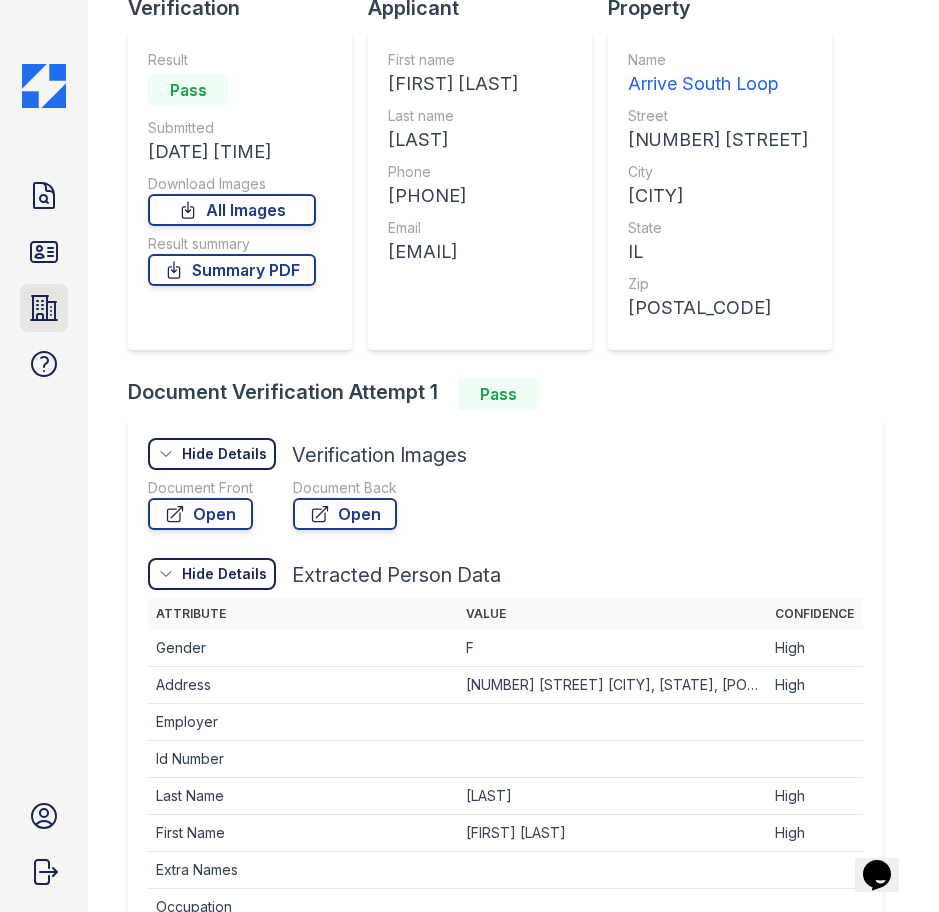 click 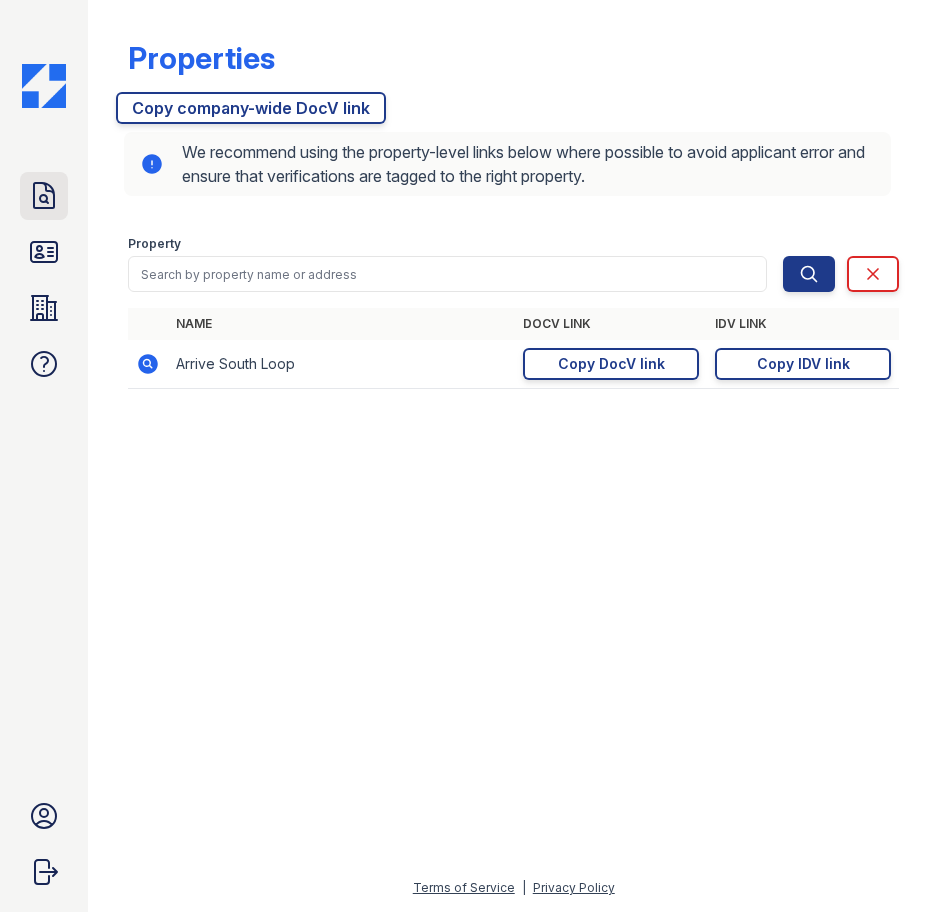 click 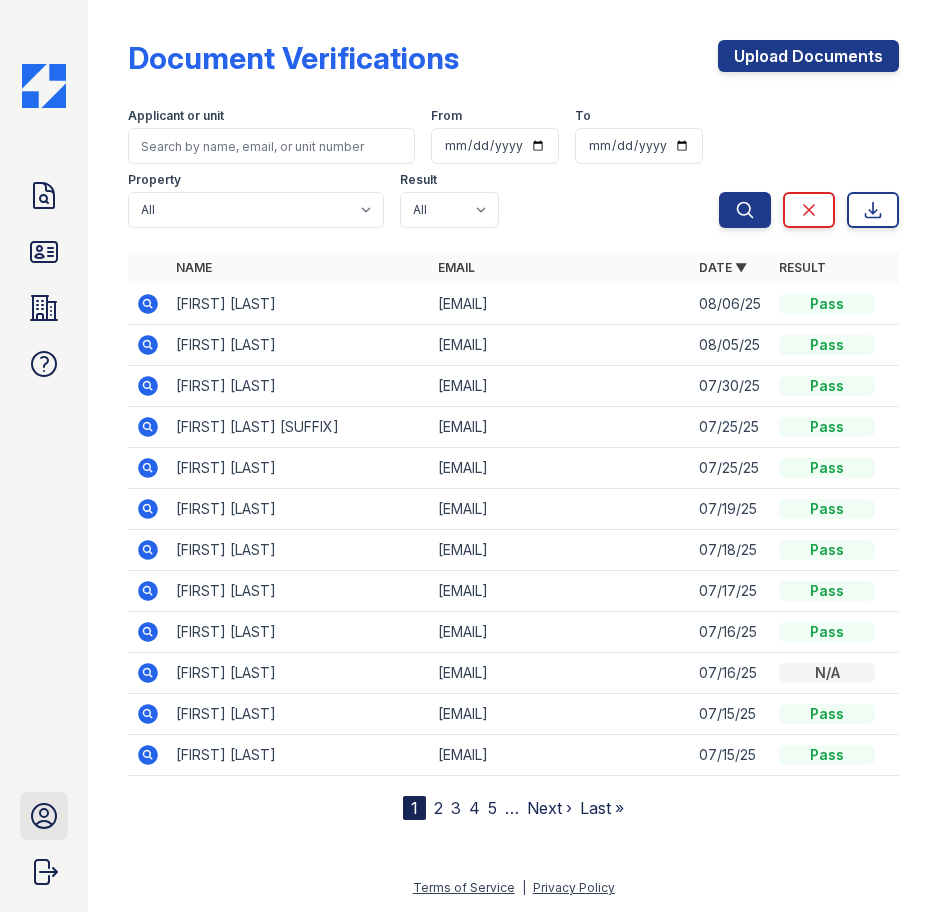 click 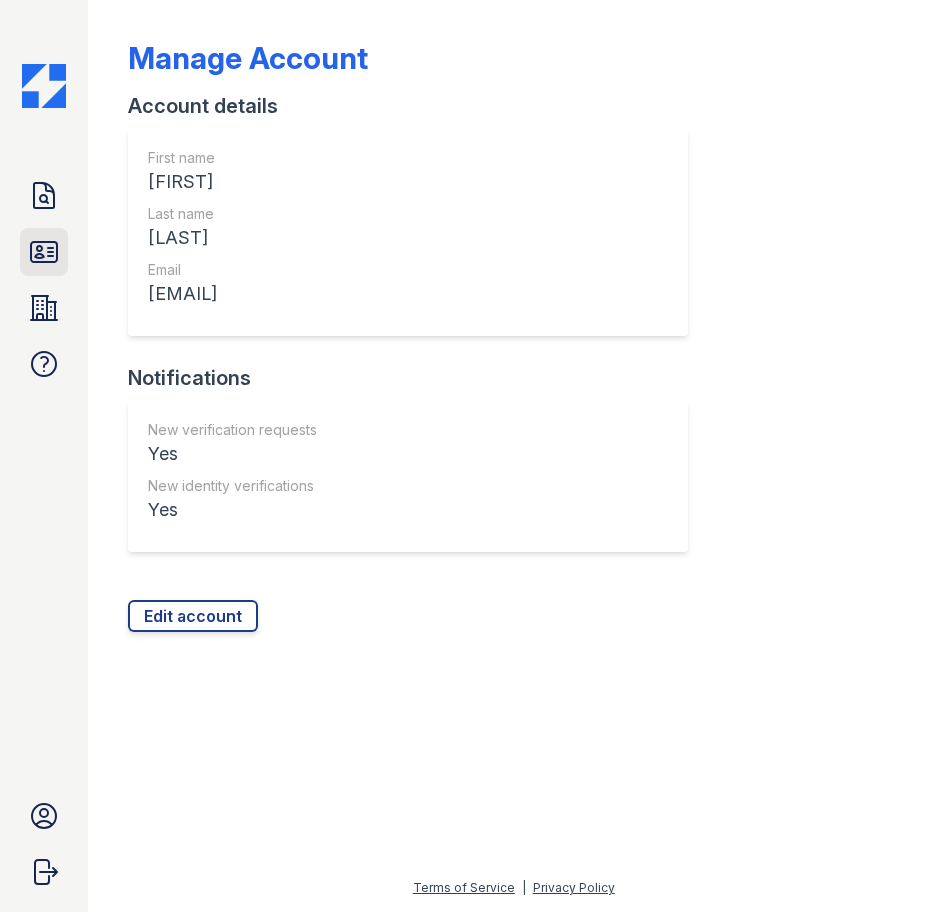 click 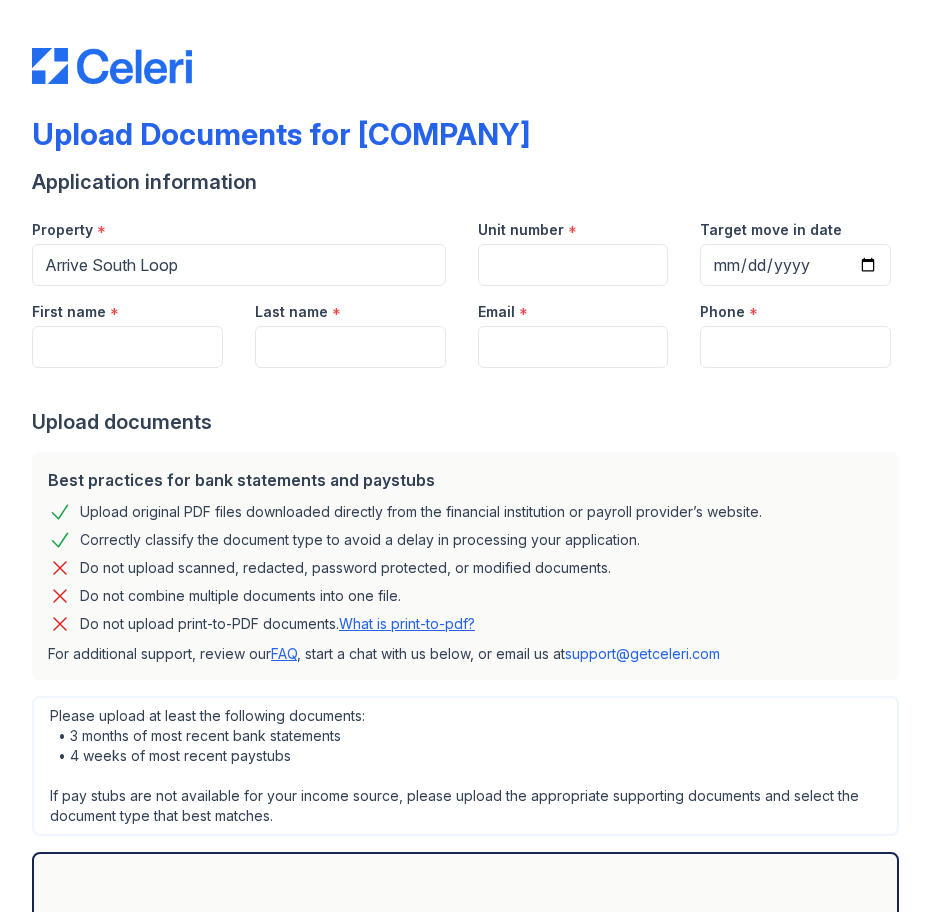 scroll, scrollTop: 0, scrollLeft: 0, axis: both 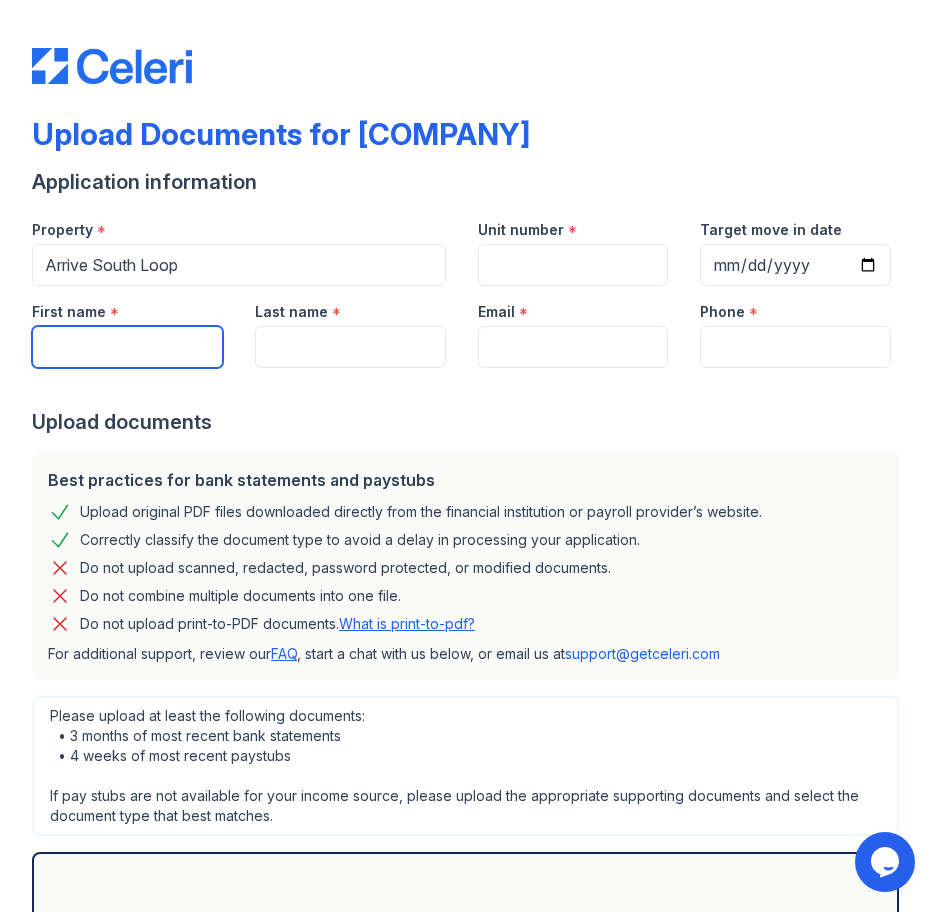 click on "First name" at bounding box center (127, 347) 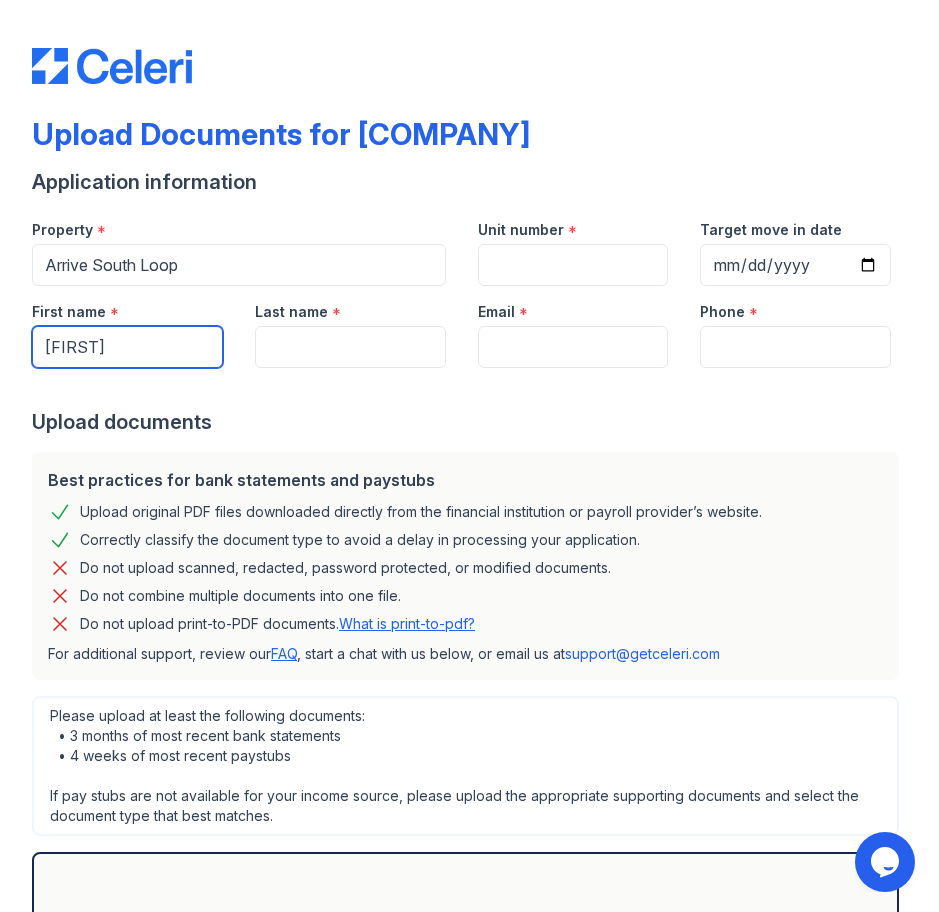 type on "[FIRST]" 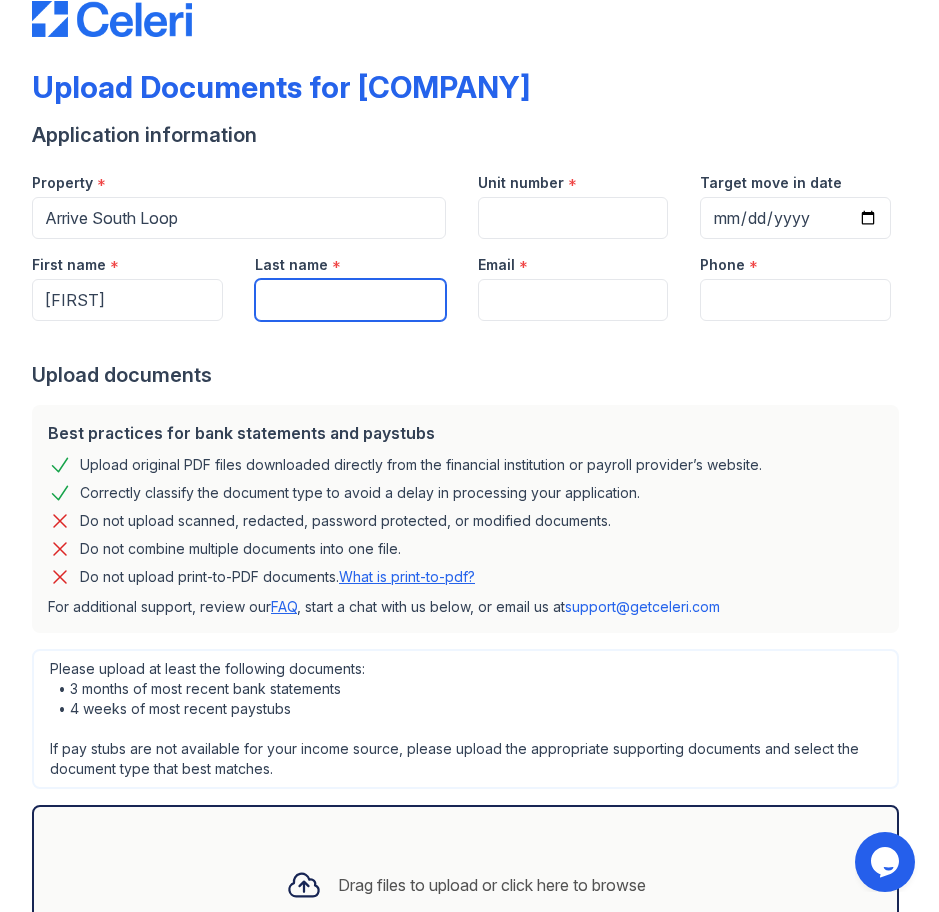 scroll, scrollTop: 0, scrollLeft: 0, axis: both 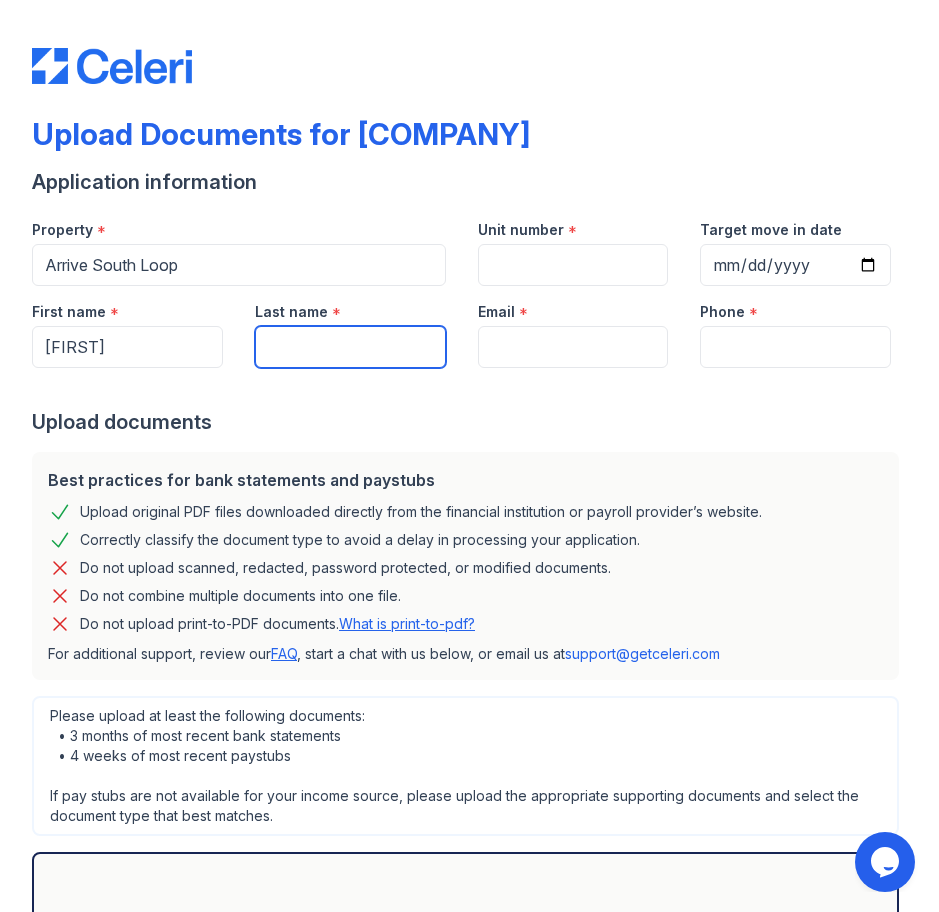 click on "Last name" at bounding box center [350, 347] 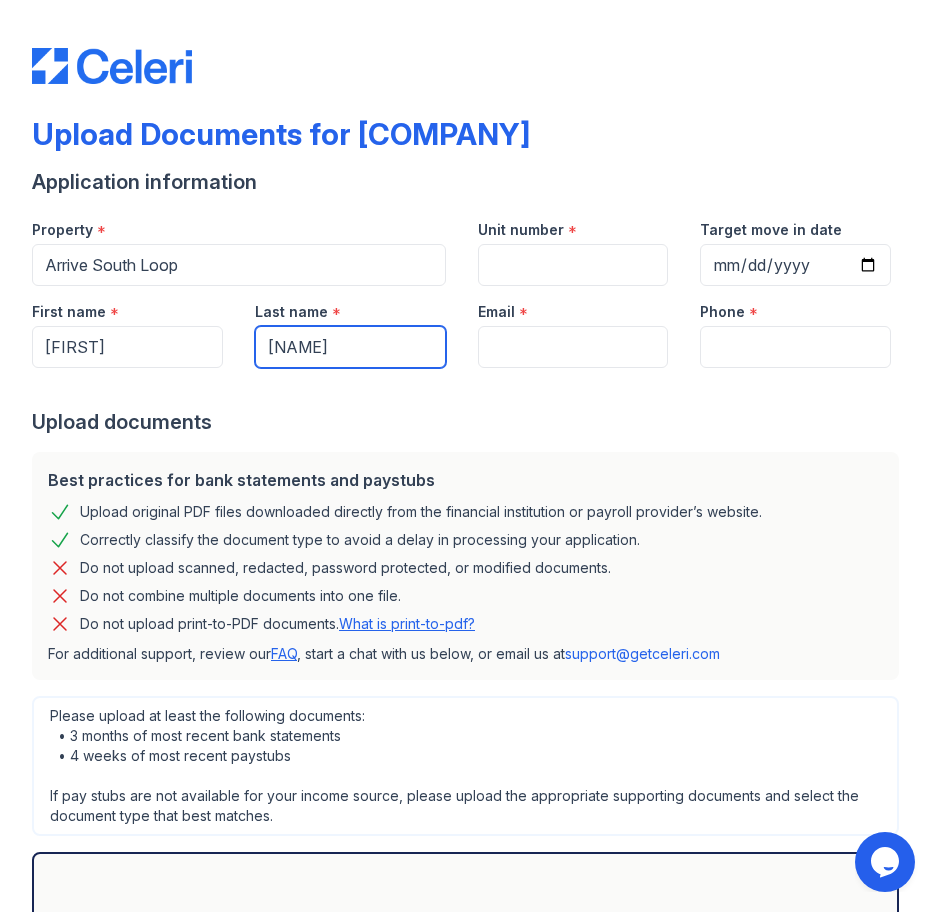 type on "[NAME]" 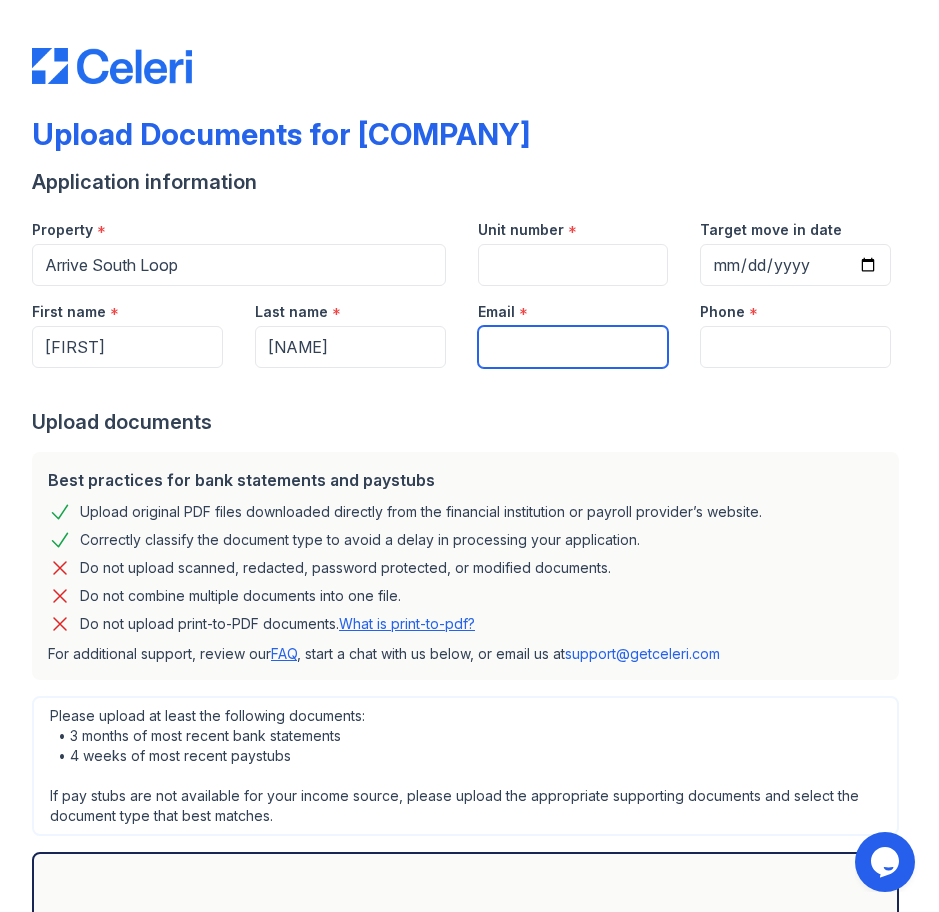 click on "Email" at bounding box center [573, 347] 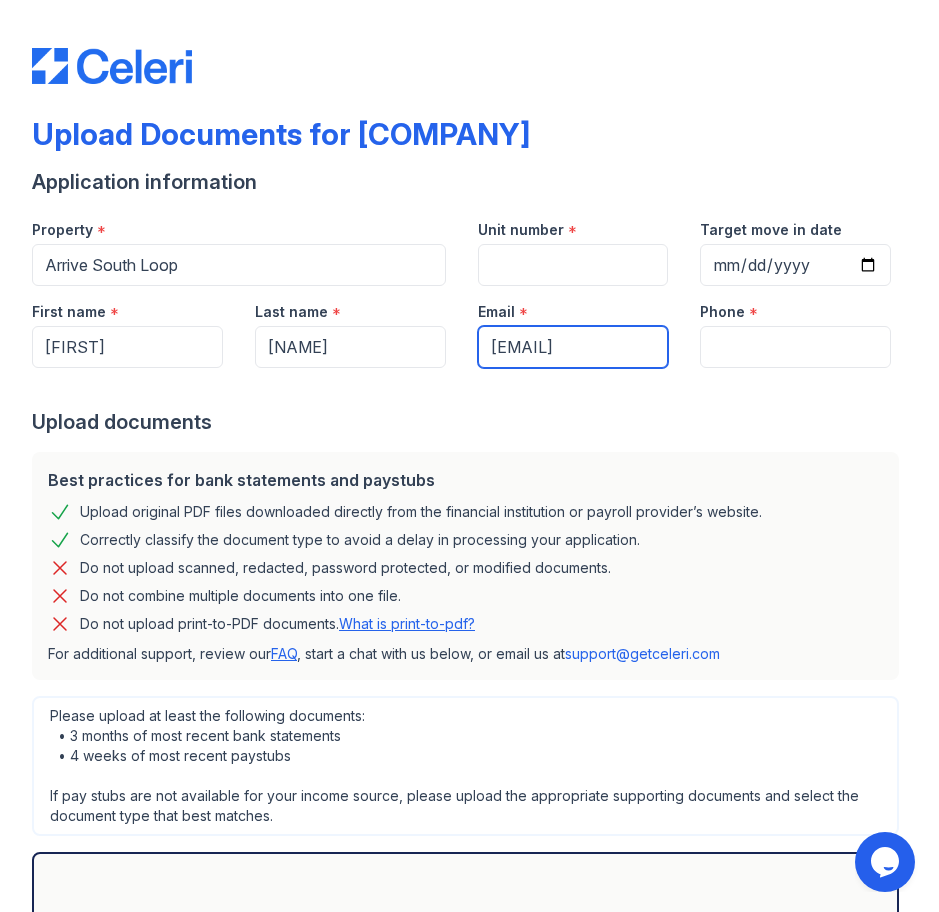 scroll, scrollTop: 0, scrollLeft: 51, axis: horizontal 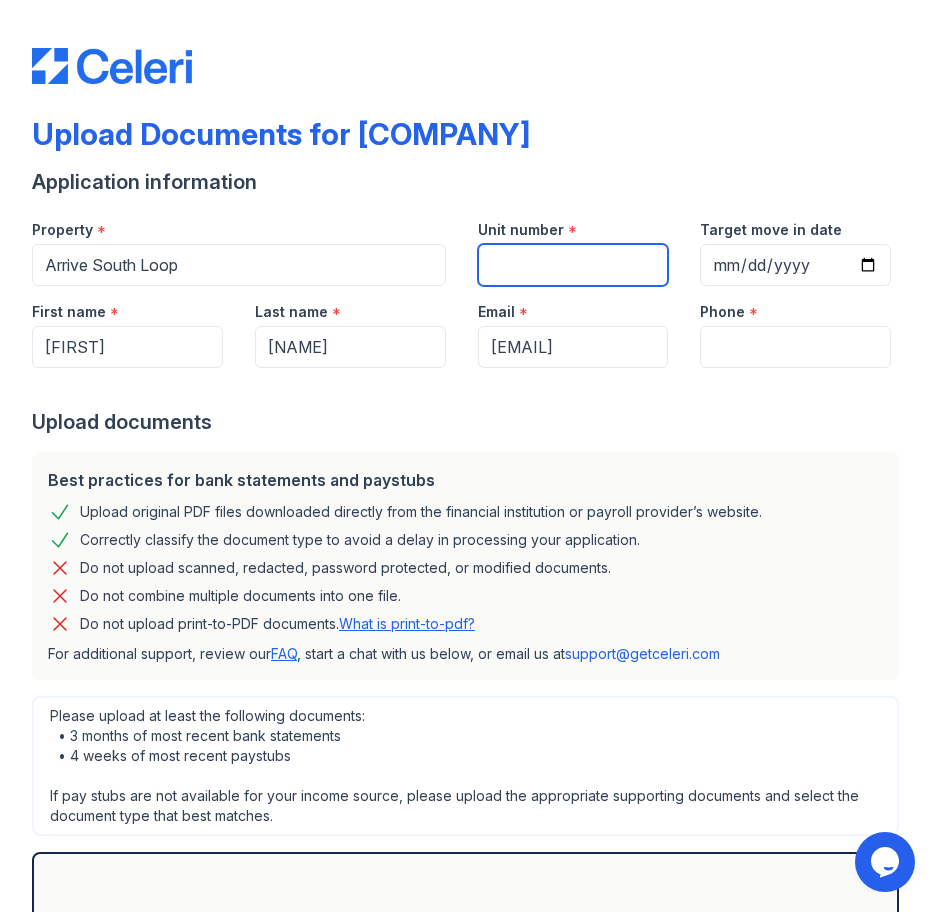 click on "Unit number" at bounding box center (573, 265) 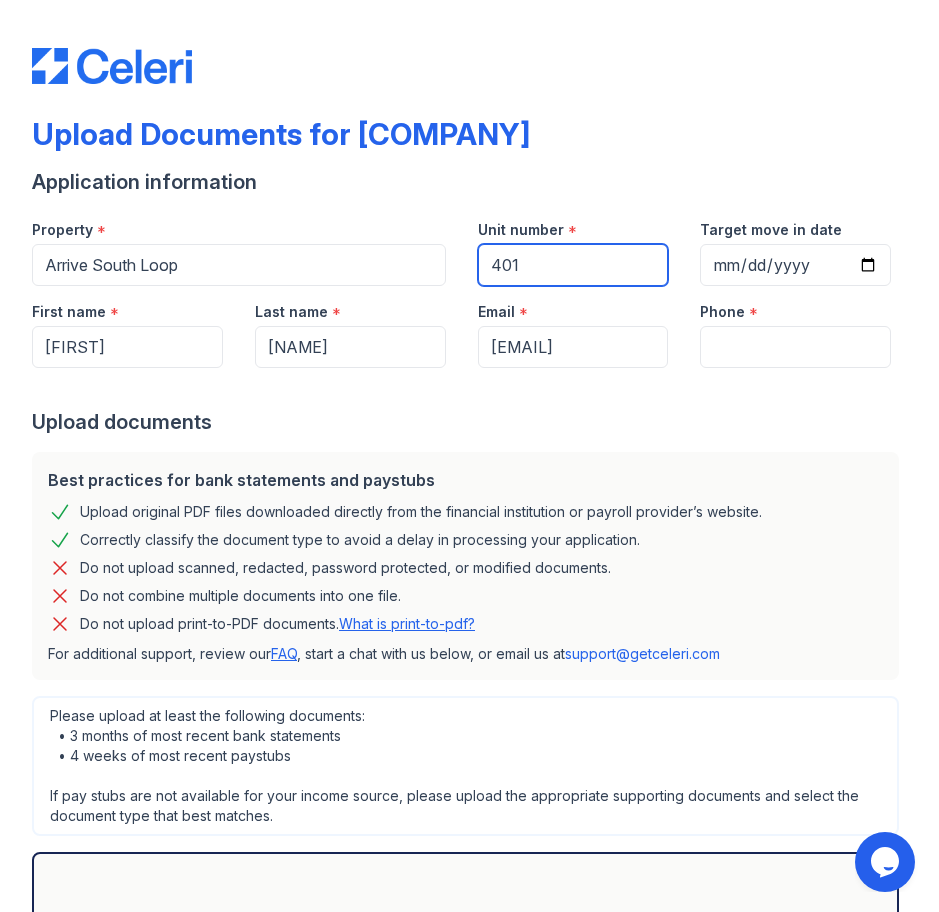 type on "401" 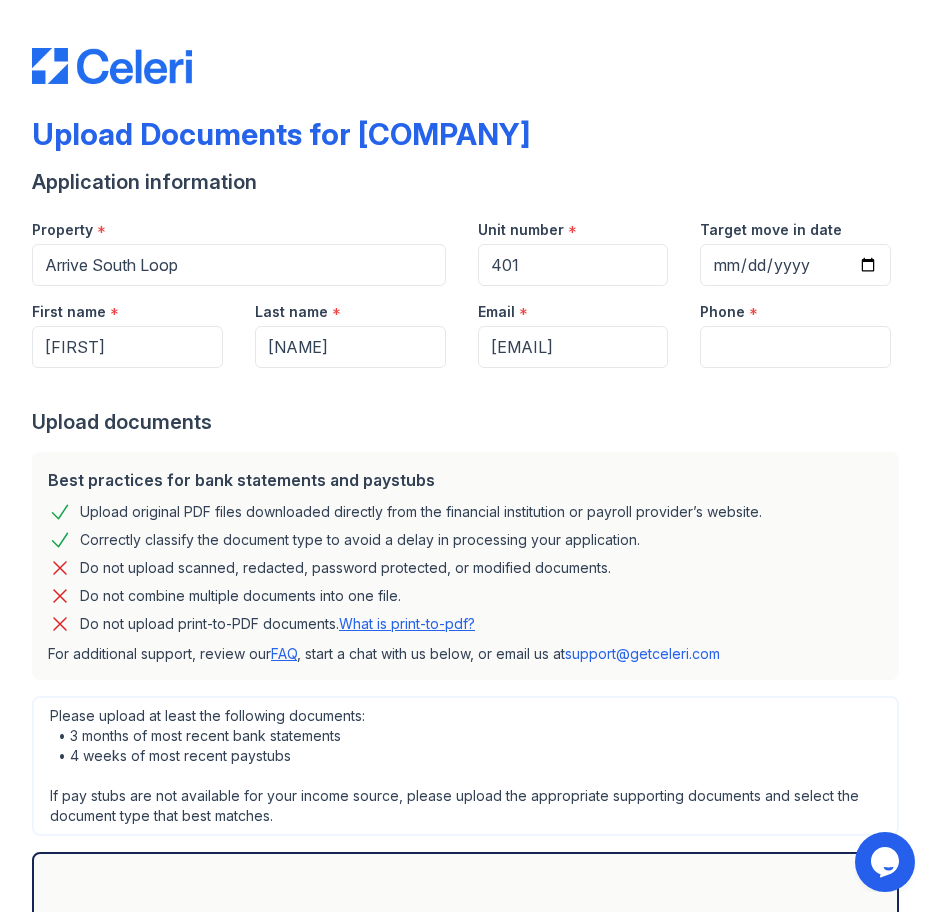 click on "Upload Documents for
Arrive South Loop" at bounding box center (469, 142) 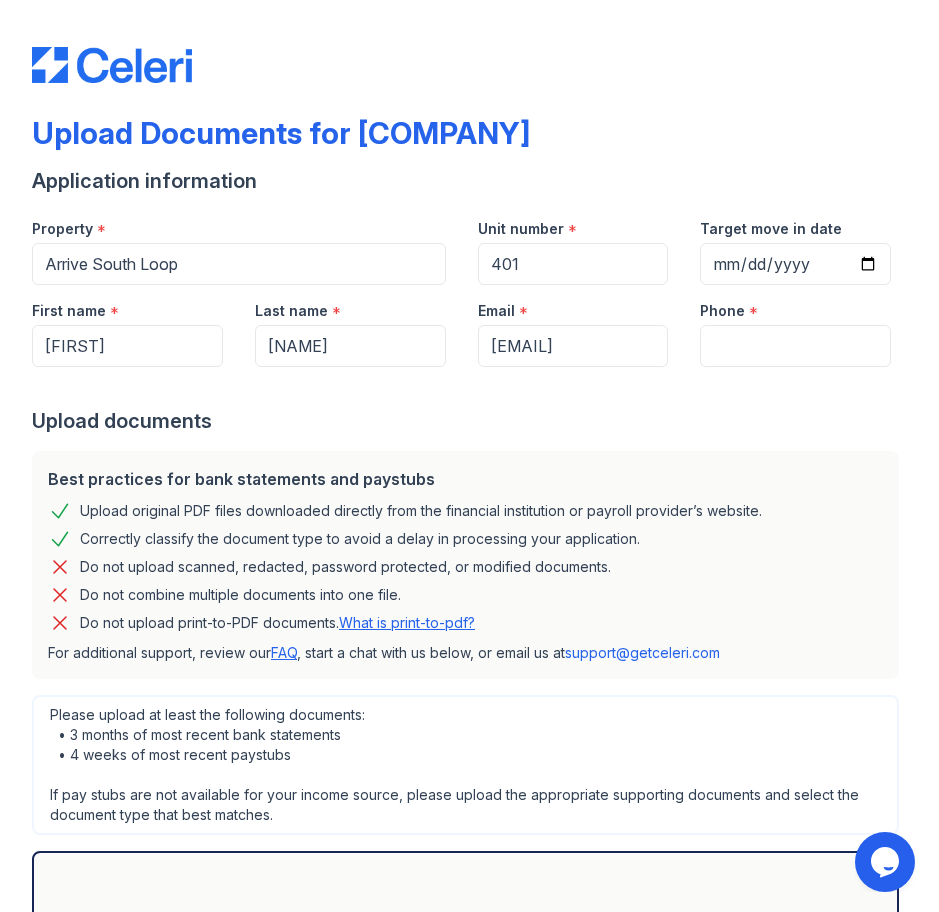 scroll, scrollTop: 0, scrollLeft: 0, axis: both 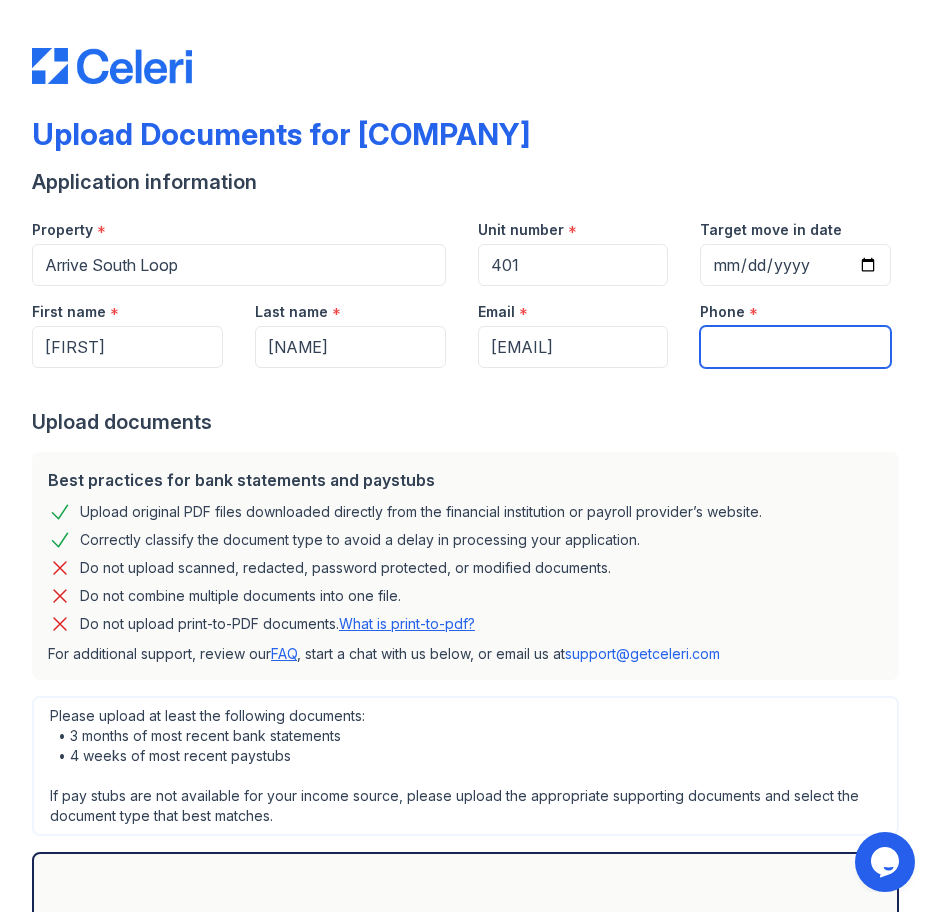 click on "Phone" at bounding box center [795, 347] 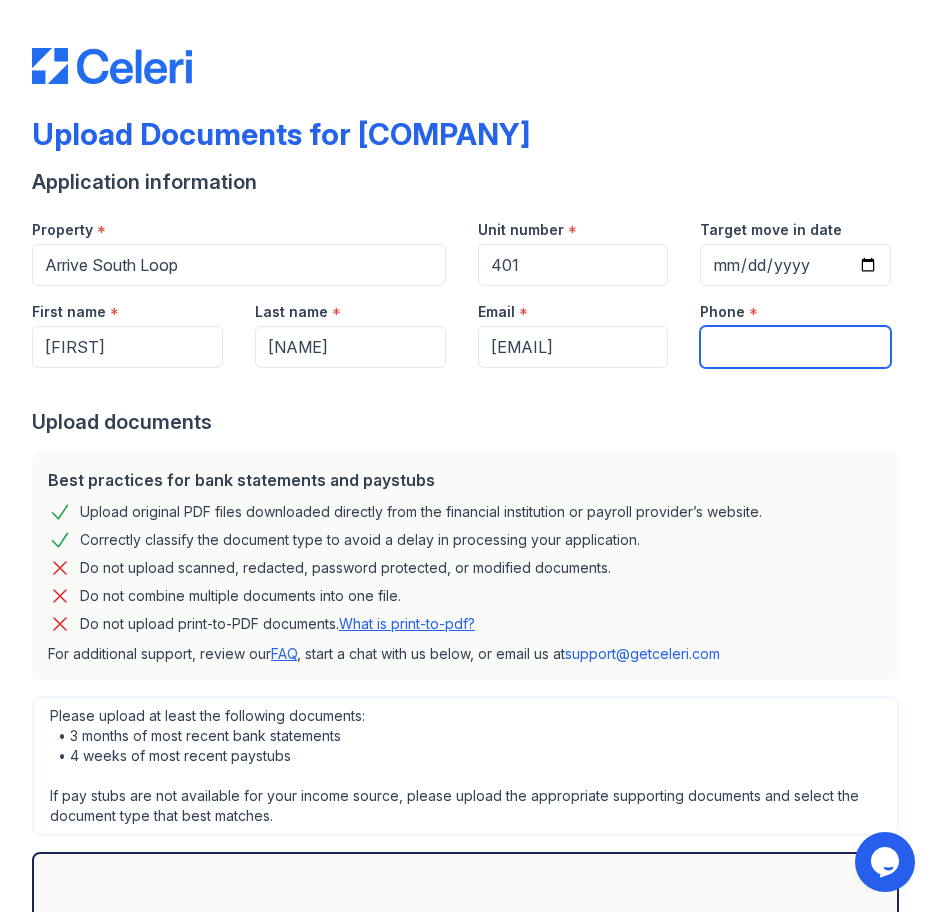 click on "Phone" at bounding box center [795, 347] 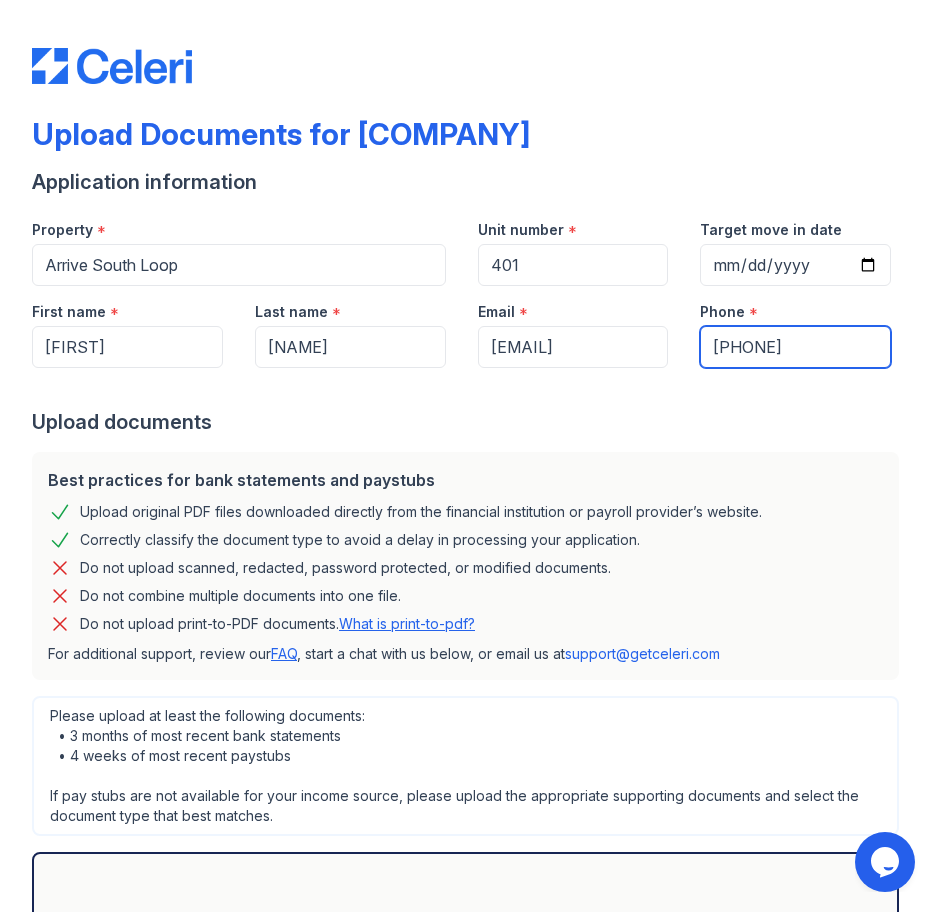 type on "7734509033" 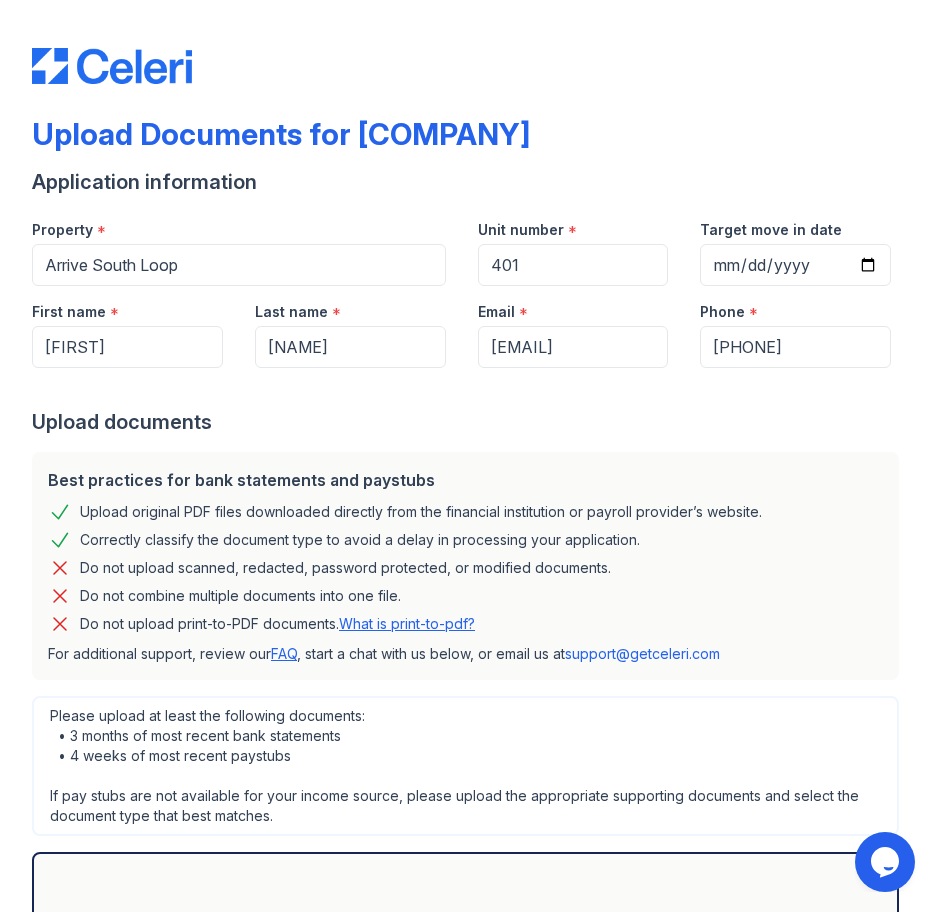click at bounding box center [469, 388] 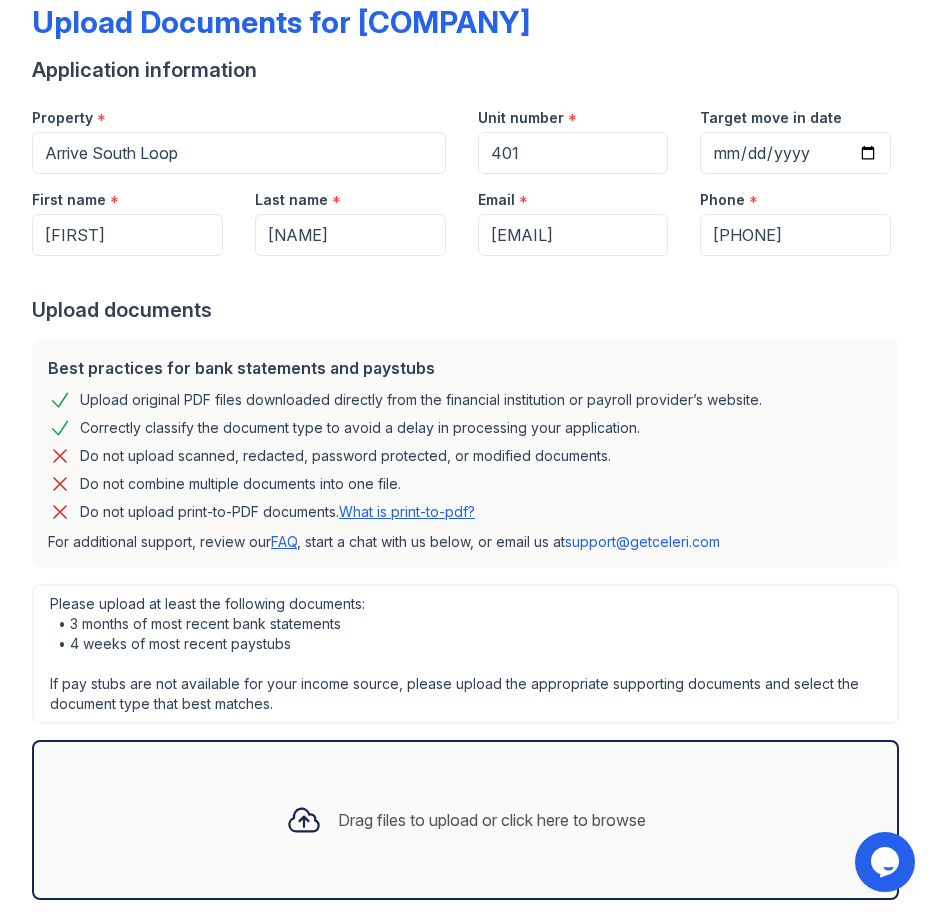 scroll, scrollTop: 224, scrollLeft: 0, axis: vertical 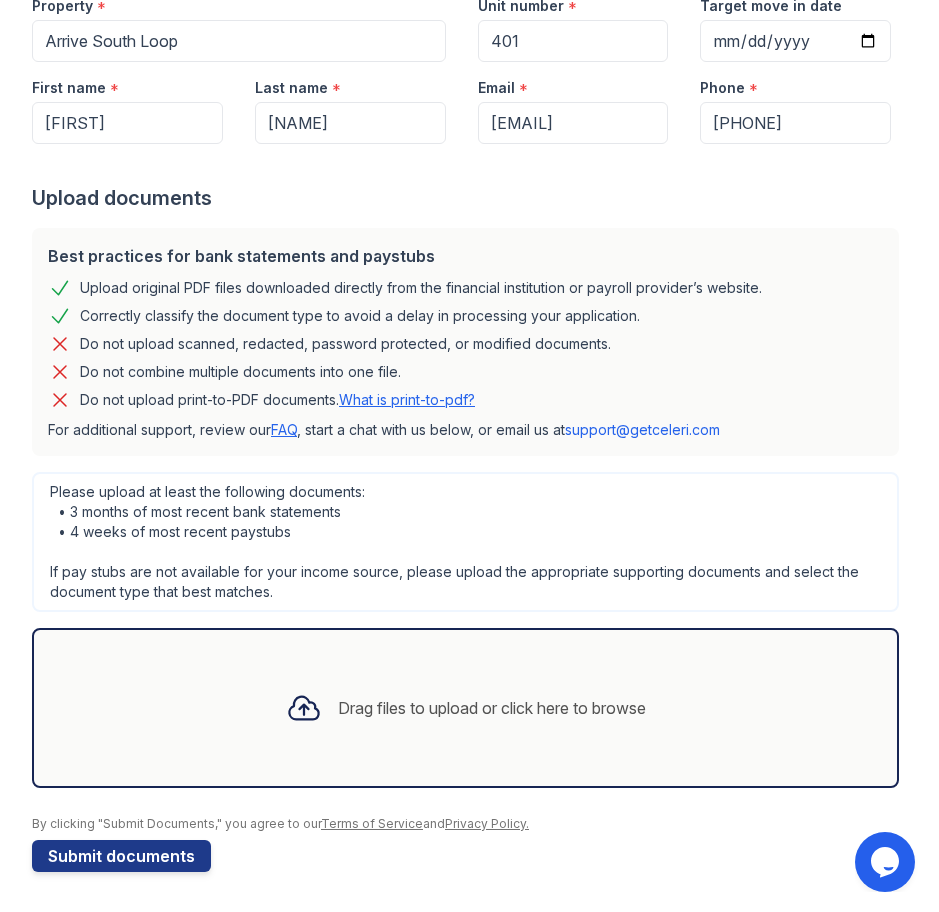 click on "Drag files to upload or click here to browse" at bounding box center (465, 708) 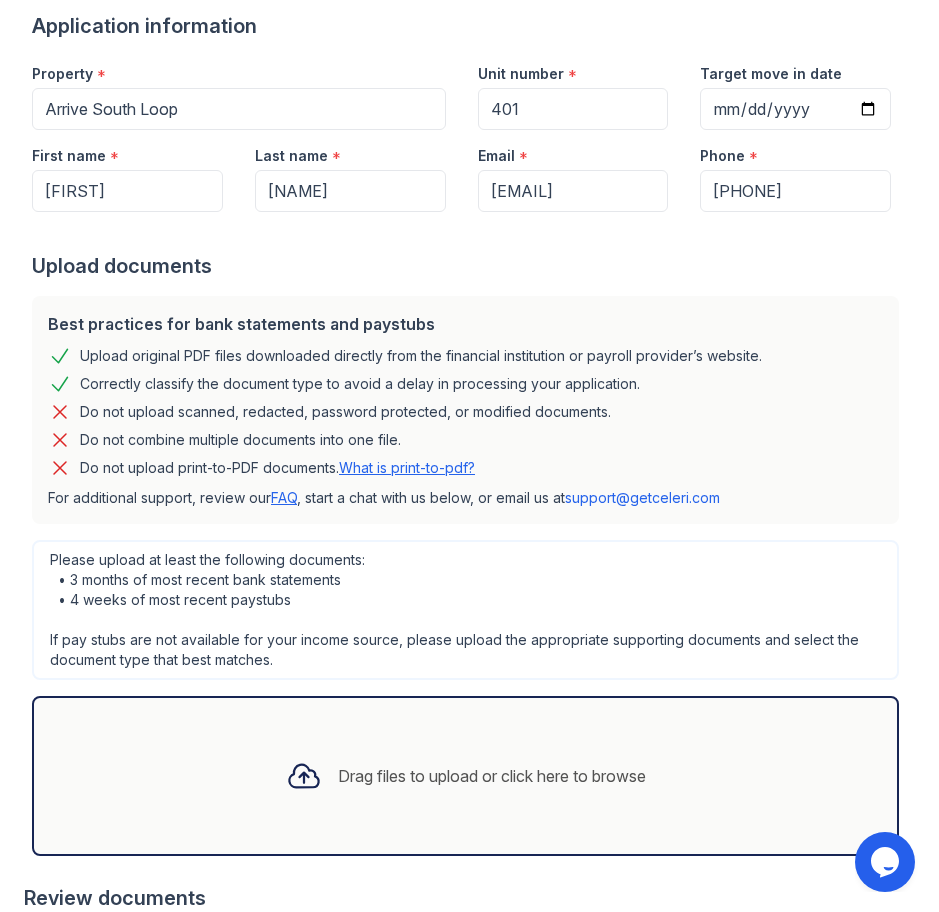 scroll, scrollTop: 300, scrollLeft: 0, axis: vertical 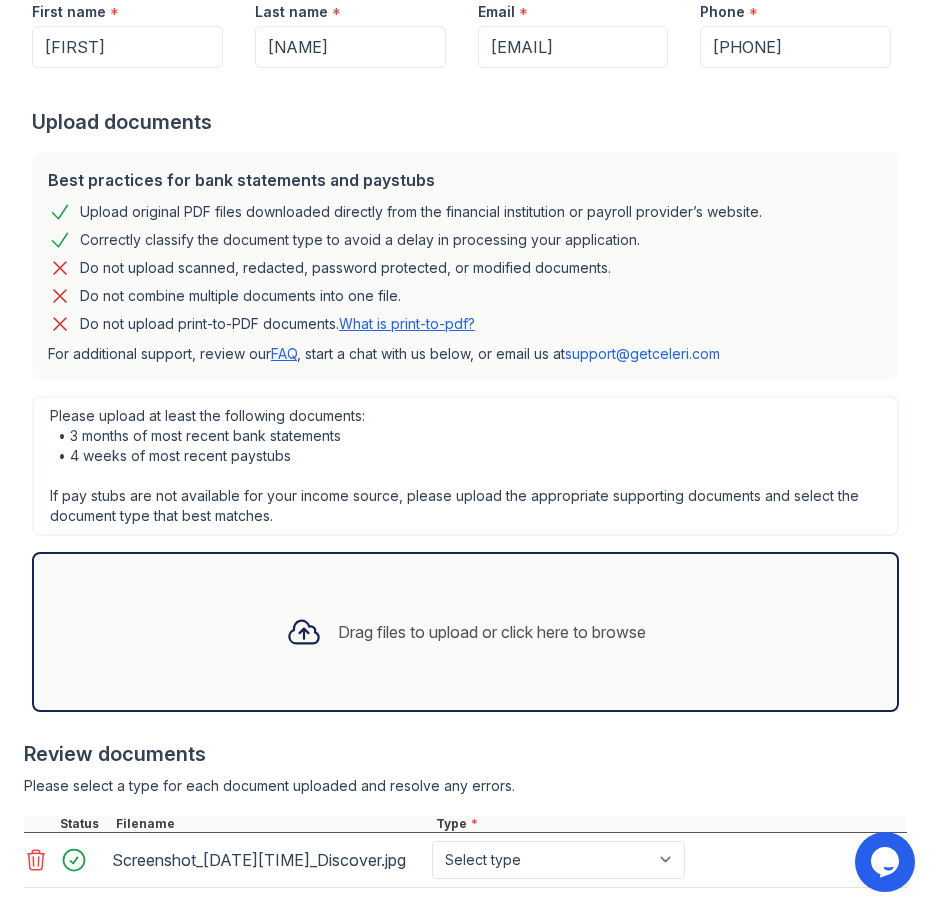 click on "Drag files to upload or click here to browse" at bounding box center [466, 632] 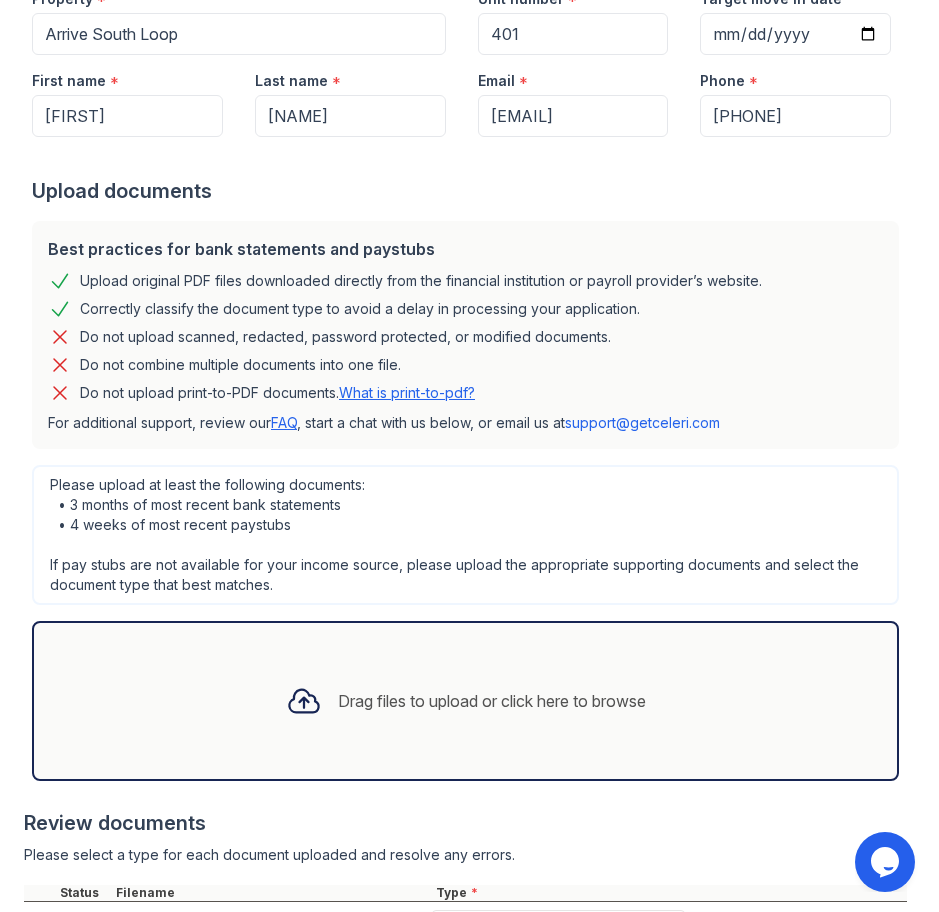 scroll, scrollTop: 300, scrollLeft: 0, axis: vertical 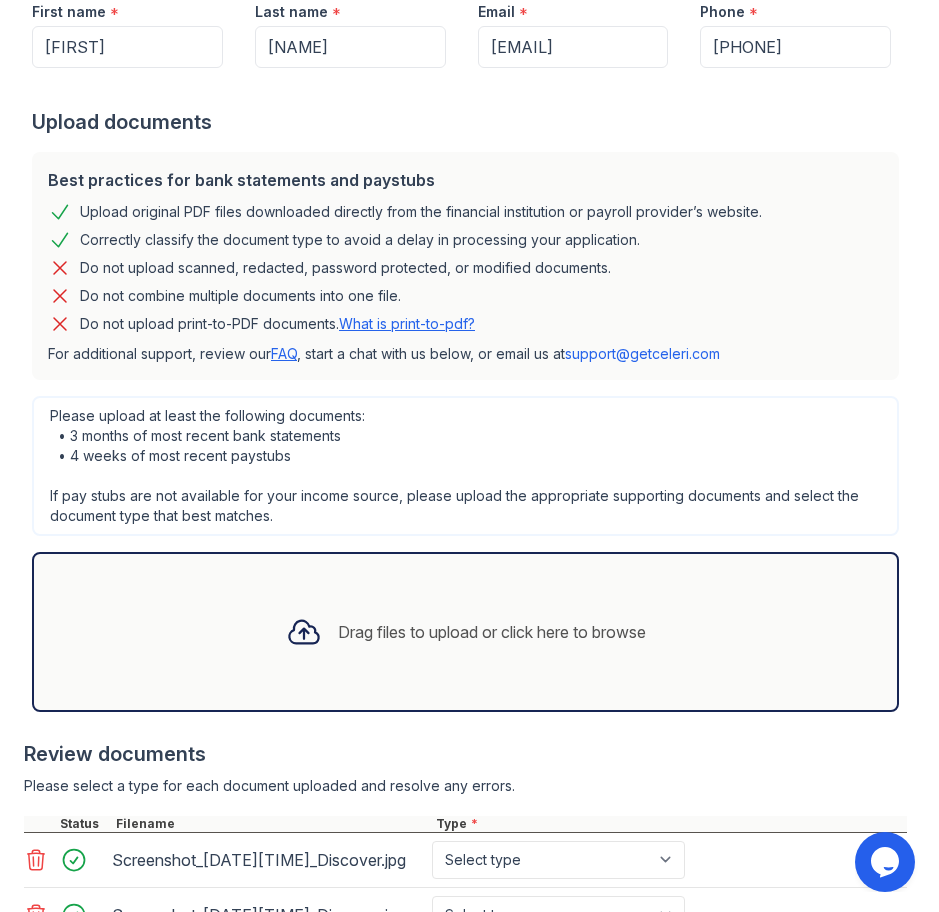 click on "Drag files to upload or click here to browse" at bounding box center (466, 632) 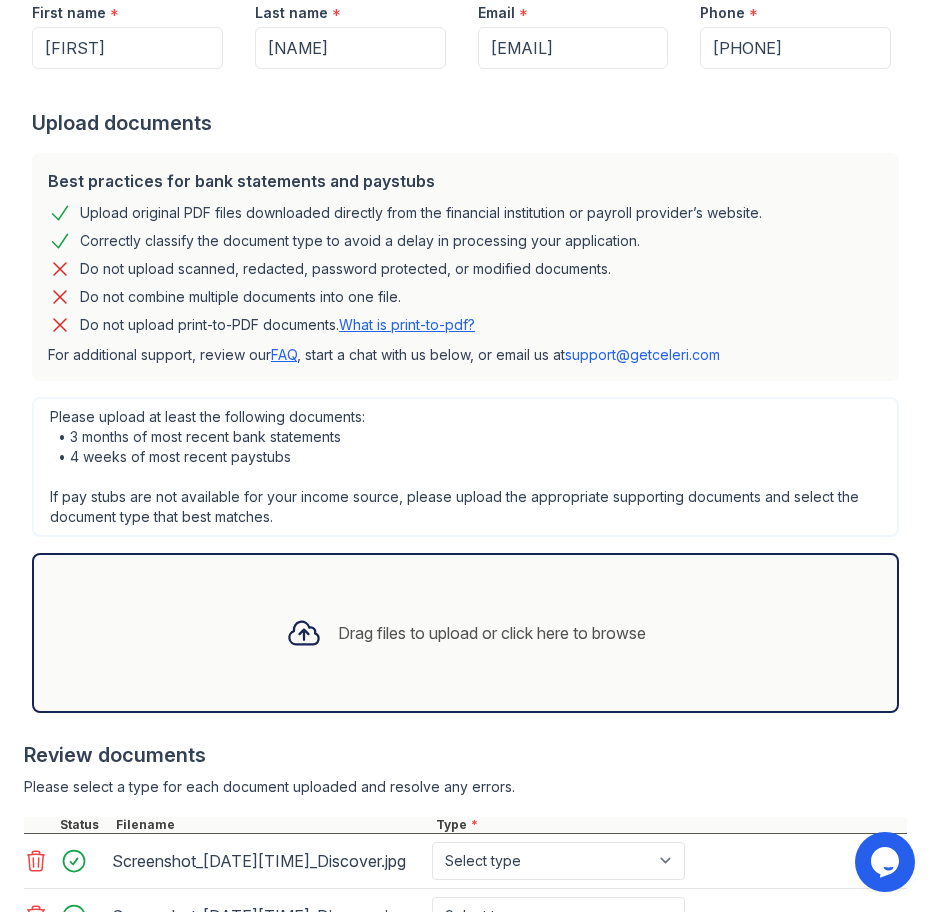 scroll, scrollTop: 300, scrollLeft: 0, axis: vertical 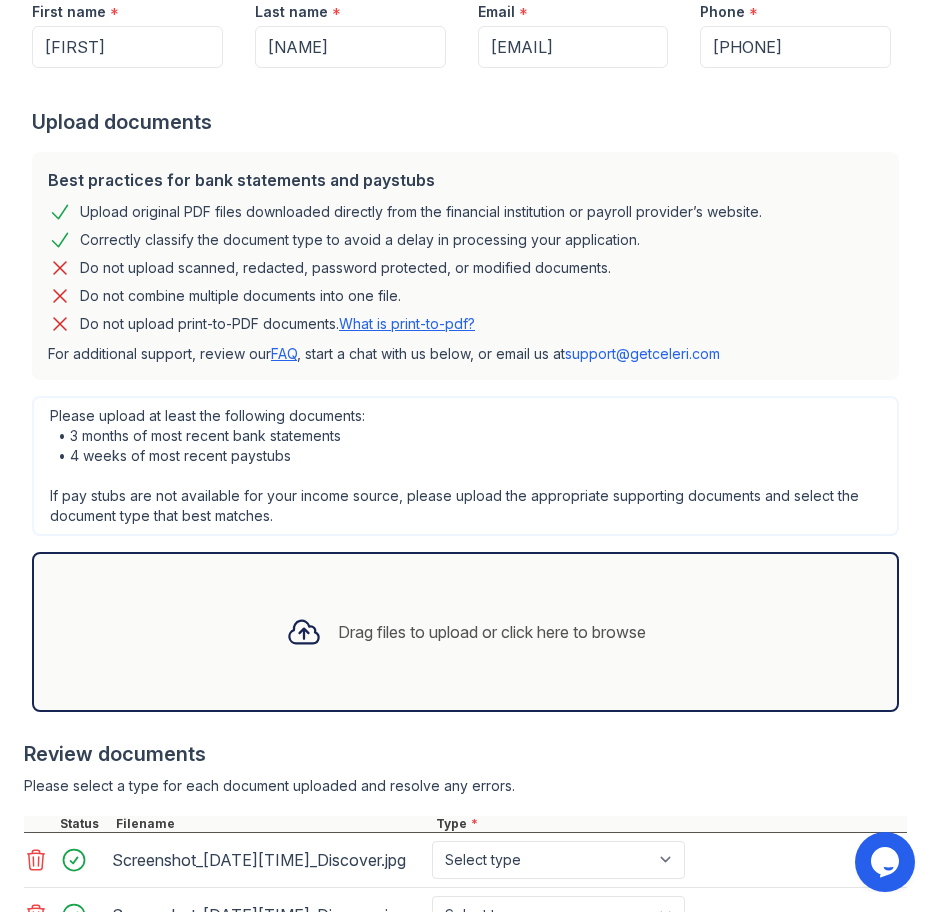 click on "Drag files to upload or click here to browse" at bounding box center [492, 632] 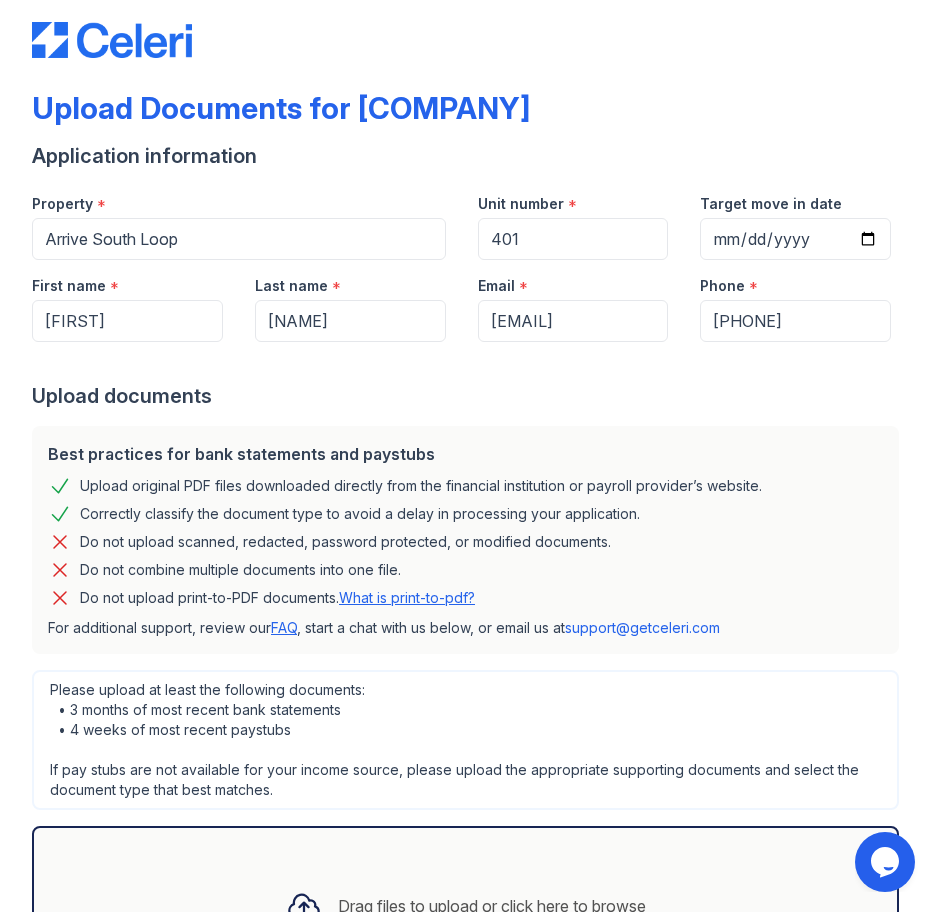 scroll, scrollTop: 0, scrollLeft: 0, axis: both 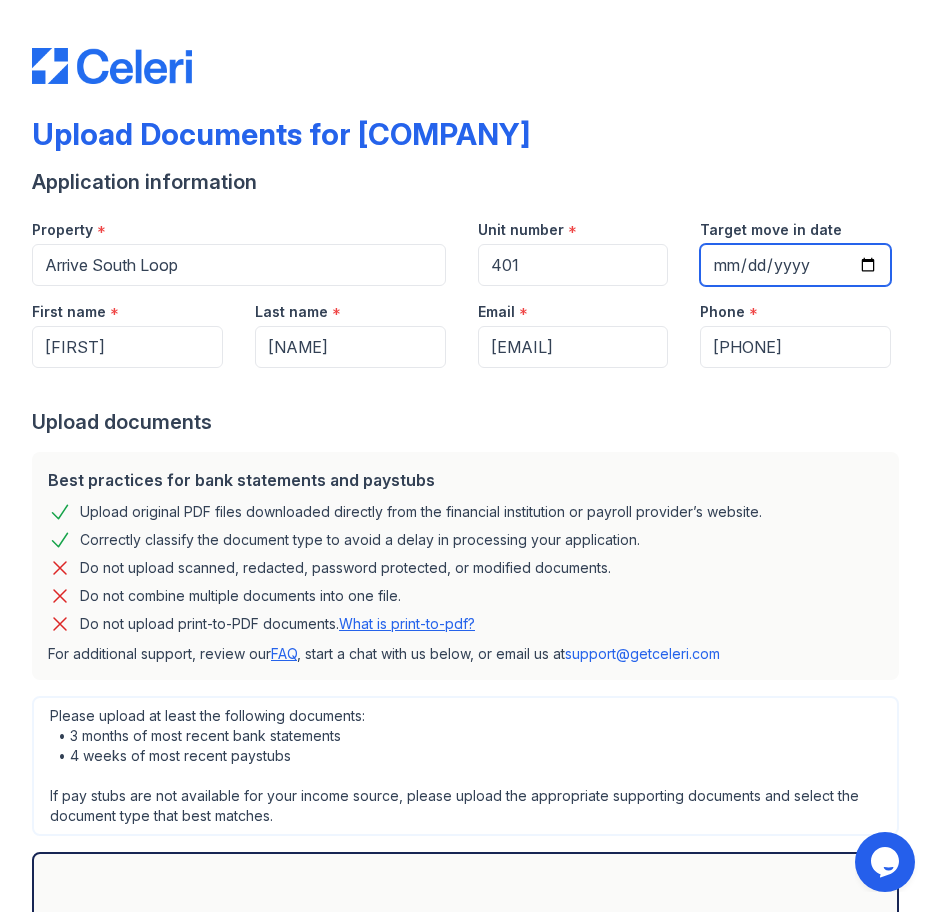click on "Target move in date" at bounding box center (795, 265) 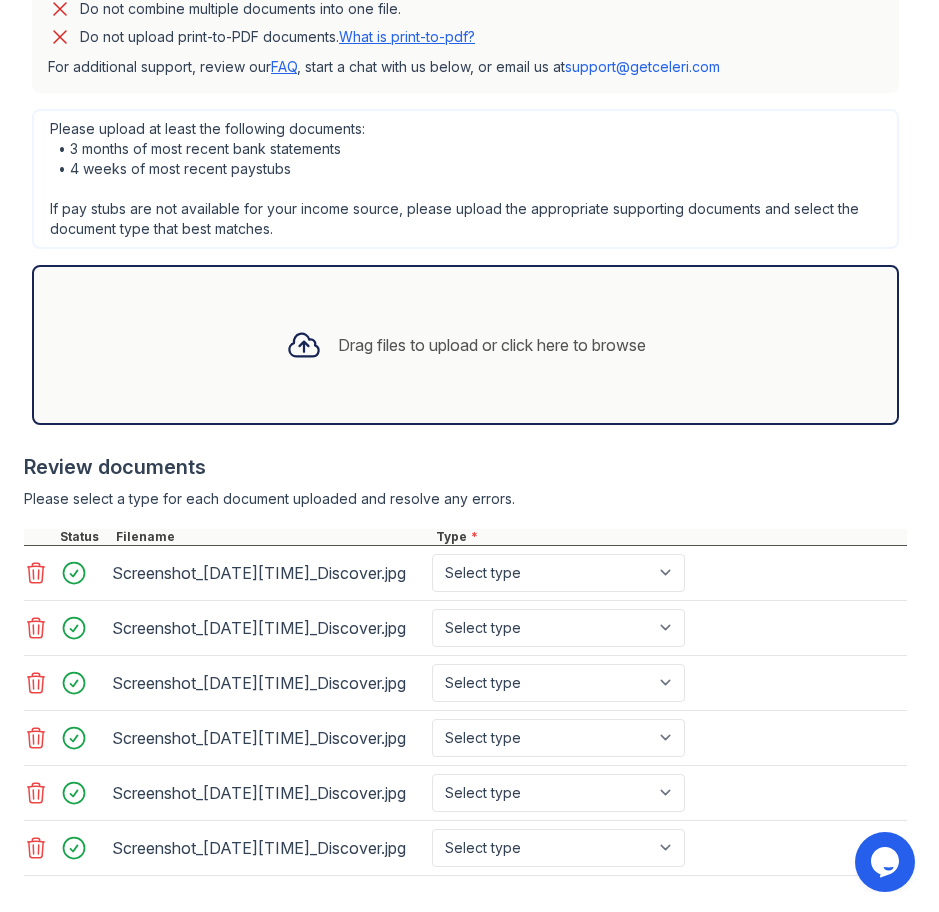 scroll, scrollTop: 87, scrollLeft: 0, axis: vertical 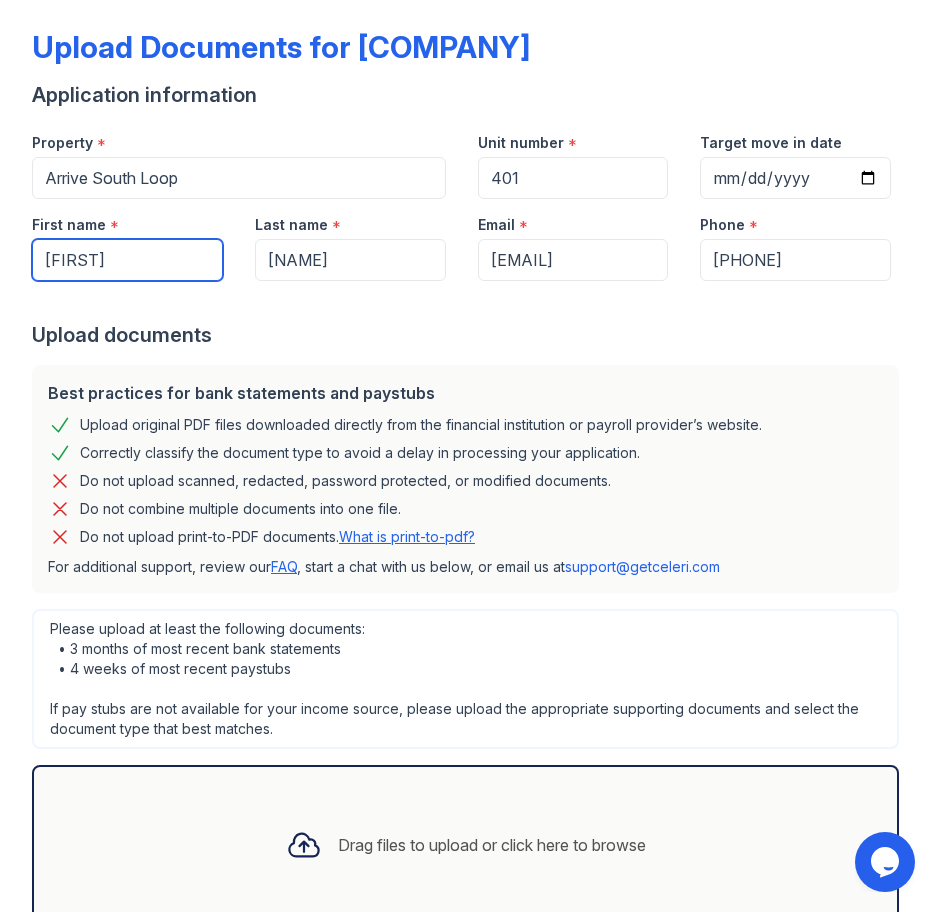 drag, startPoint x: 157, startPoint y: 258, endPoint x: 6, endPoint y: 266, distance: 151.21178 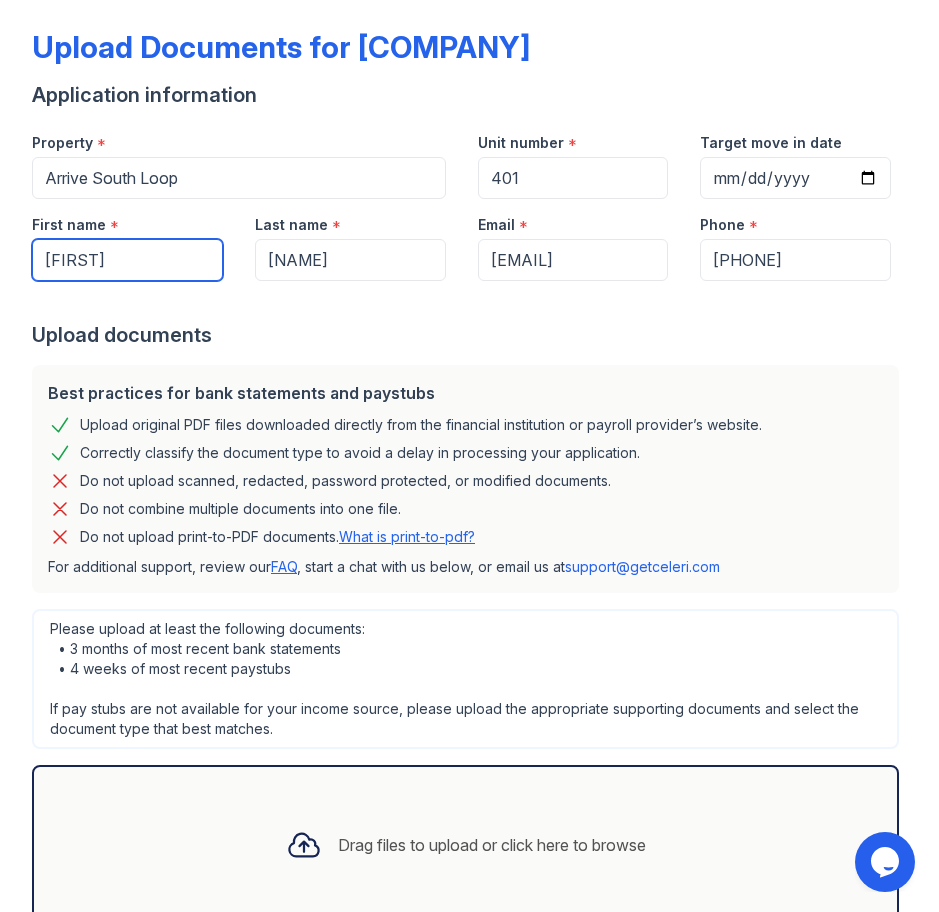 type on "Rita" 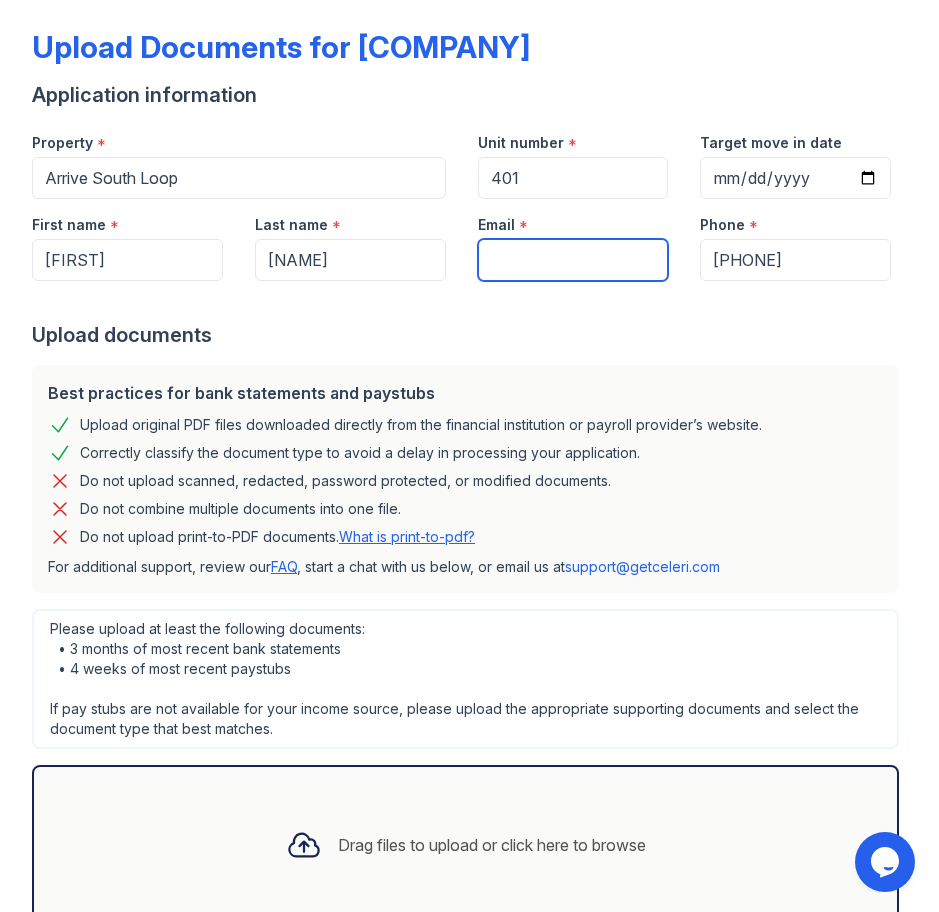 click on "Email" at bounding box center (573, 260) 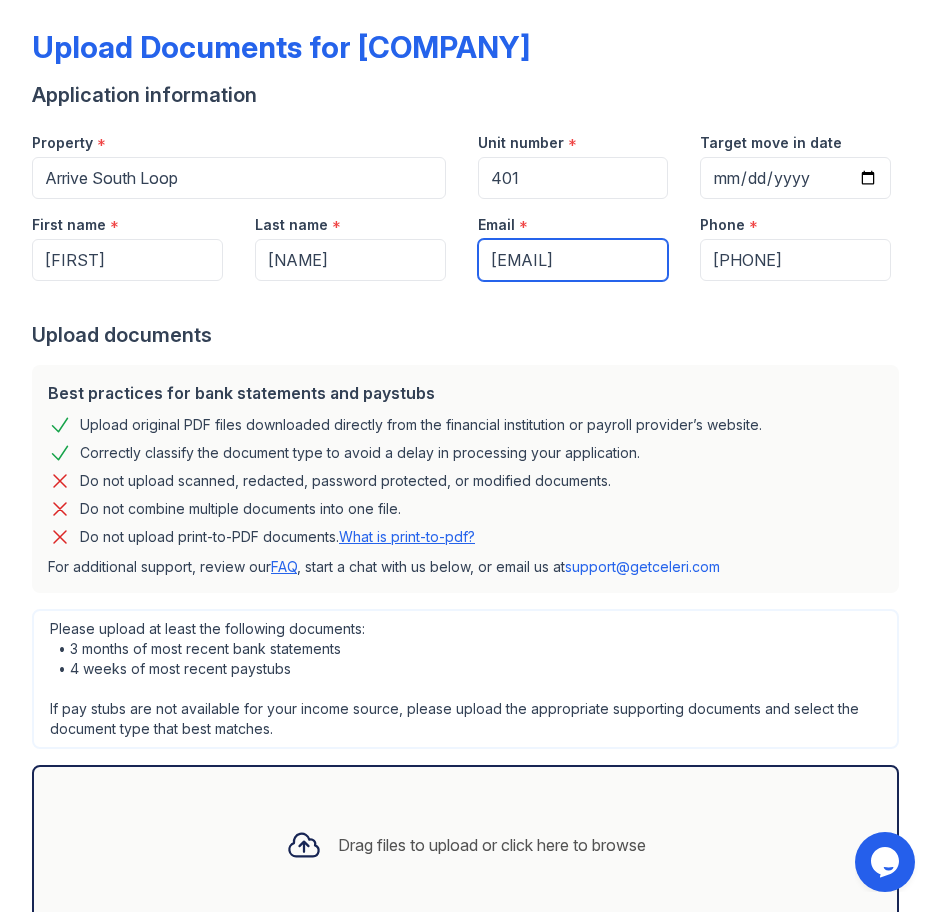 scroll, scrollTop: 0, scrollLeft: 15, axis: horizontal 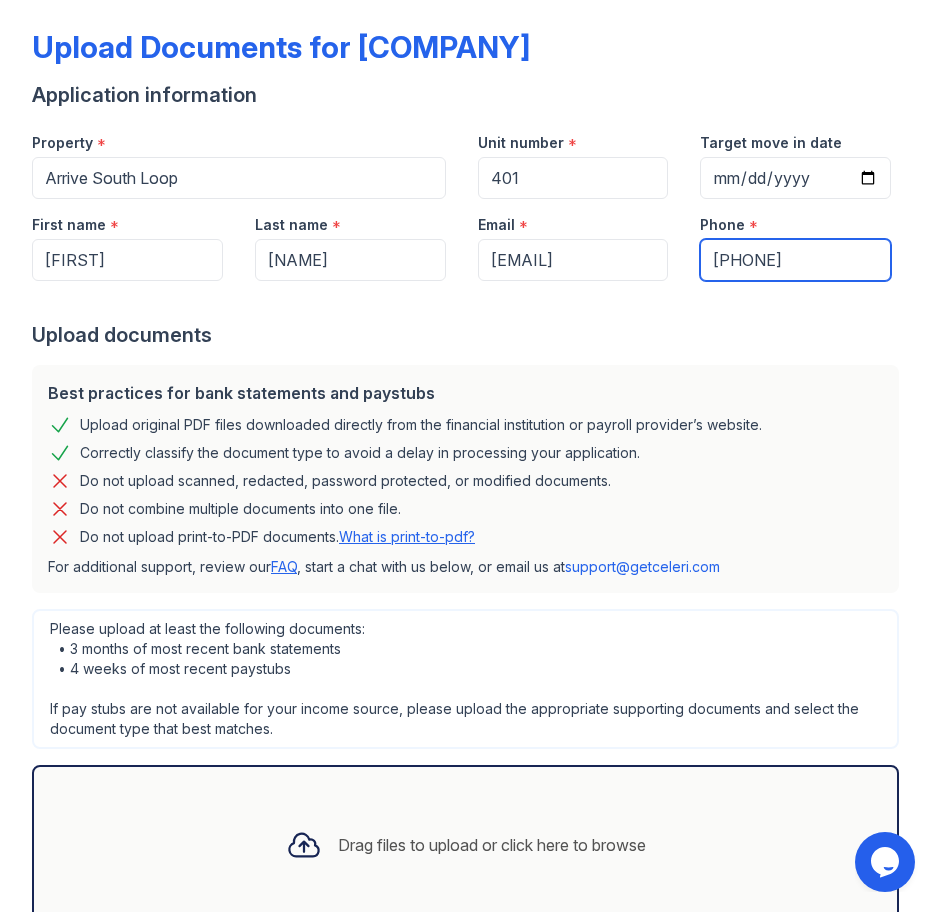 click on "7734509033" at bounding box center [795, 260] 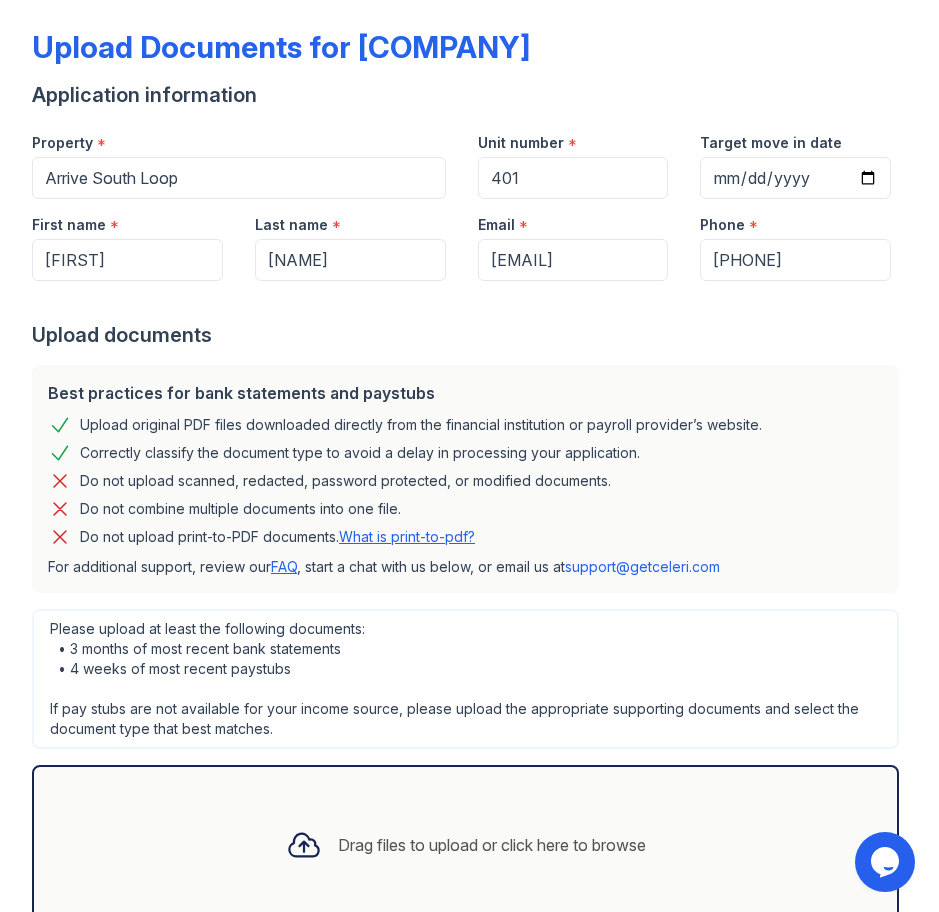 click on "Upload documents" at bounding box center [469, 335] 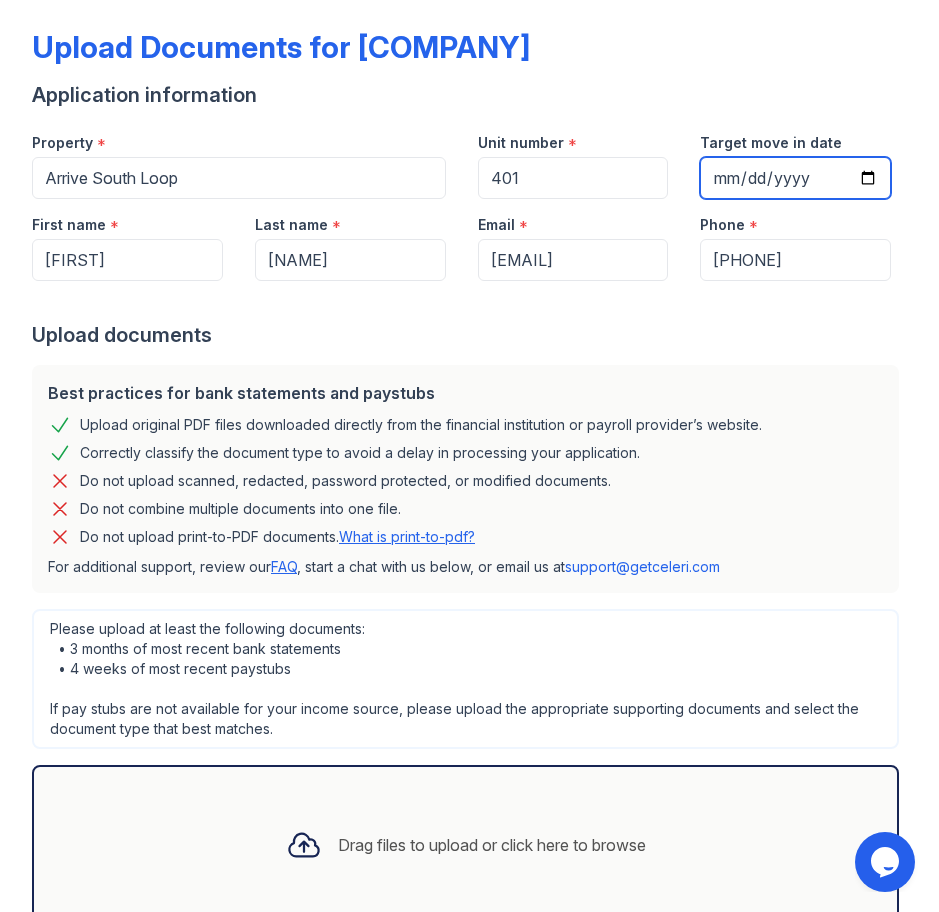 click on "Target move in date" at bounding box center (795, 178) 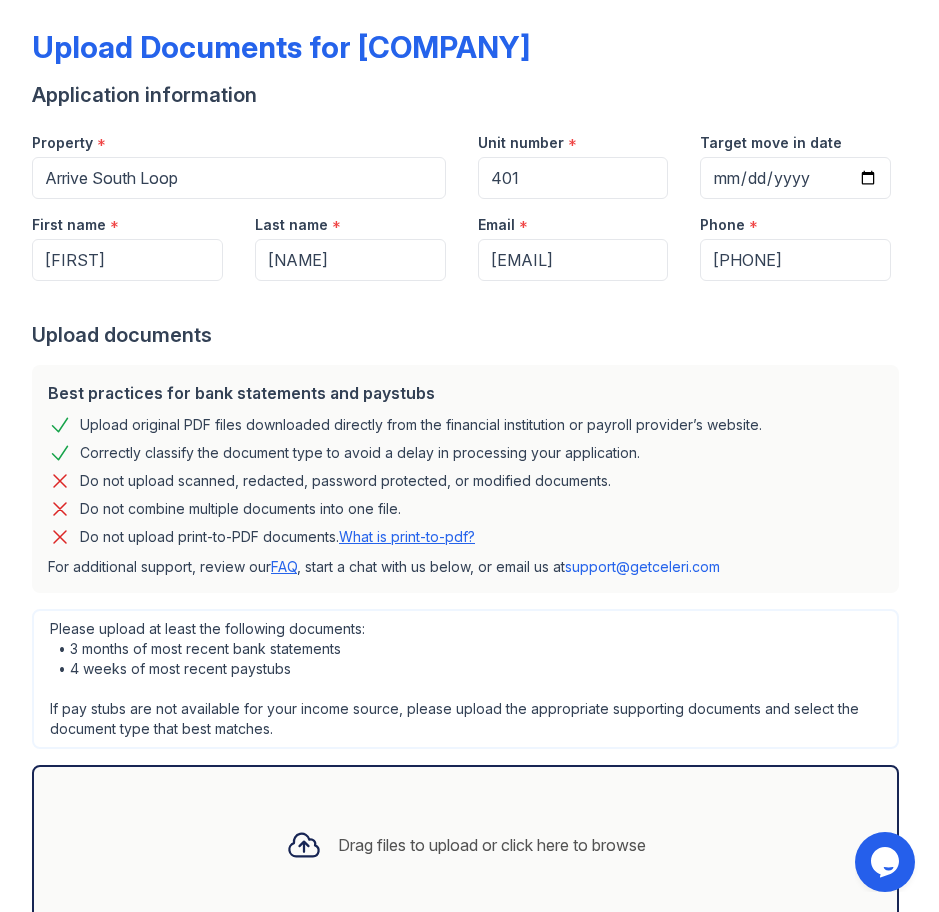 click at bounding box center [469, 301] 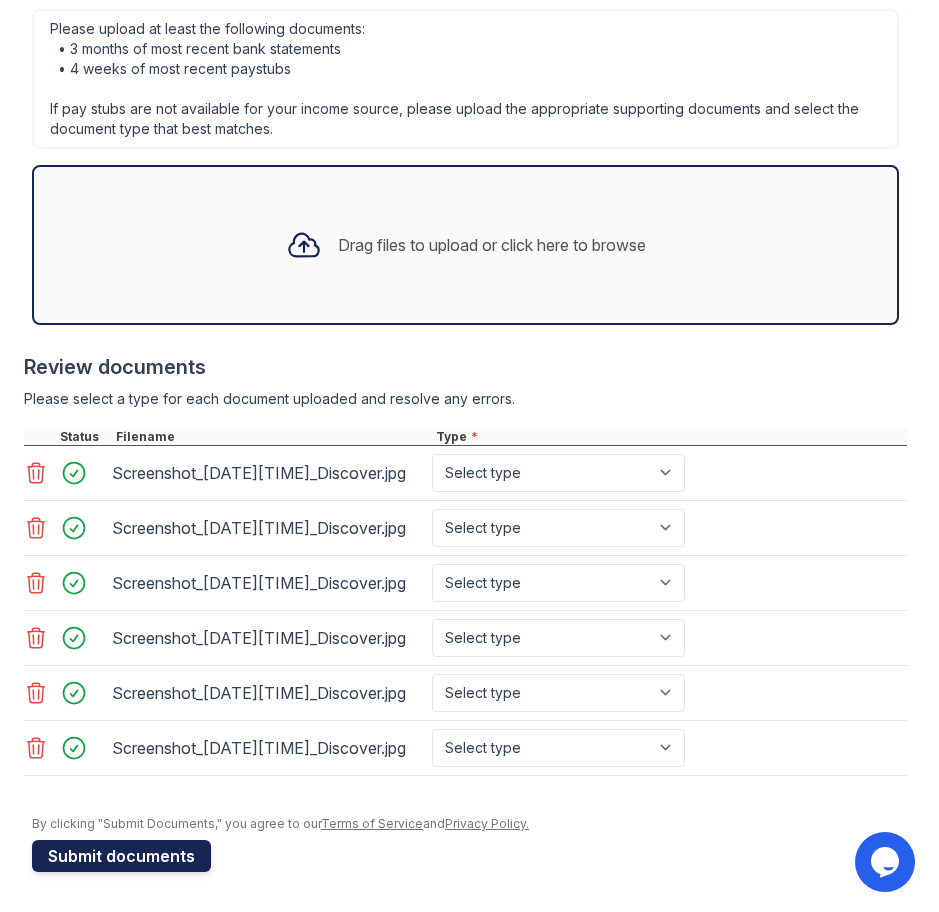 click on "Submit documents" at bounding box center (121, 856) 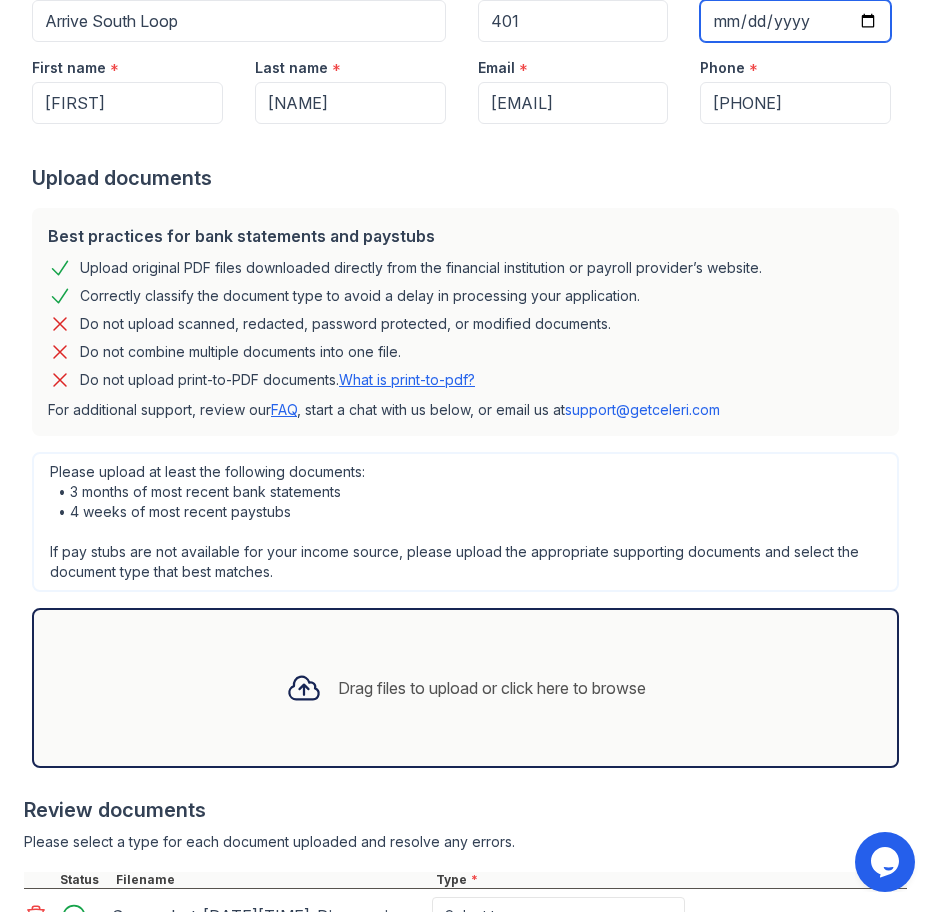 scroll, scrollTop: 144, scrollLeft: 0, axis: vertical 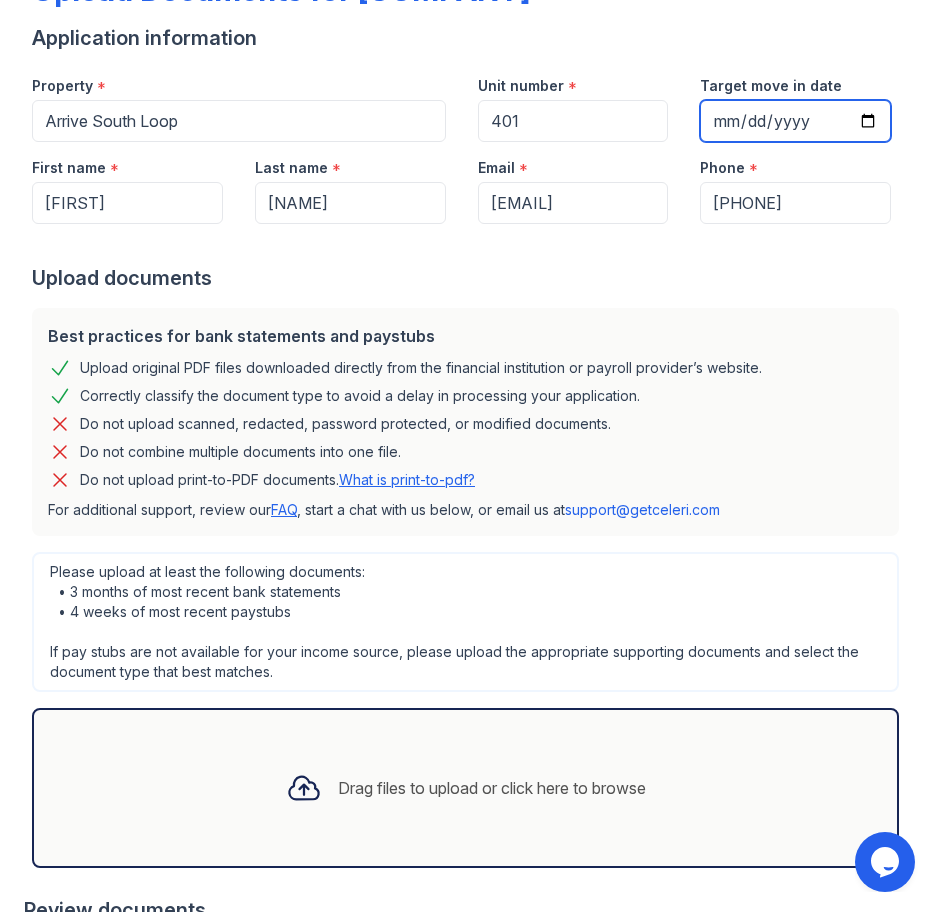 click on "1939-04-30" at bounding box center [795, 121] 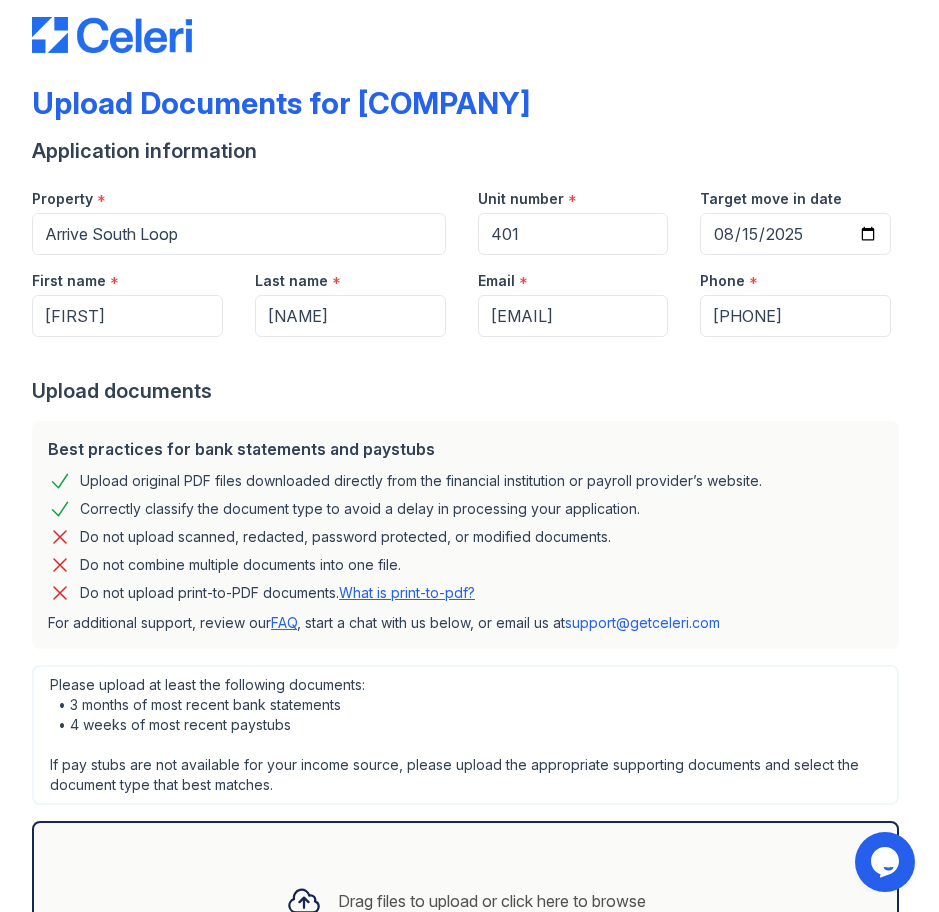 scroll, scrollTop: 0, scrollLeft: 0, axis: both 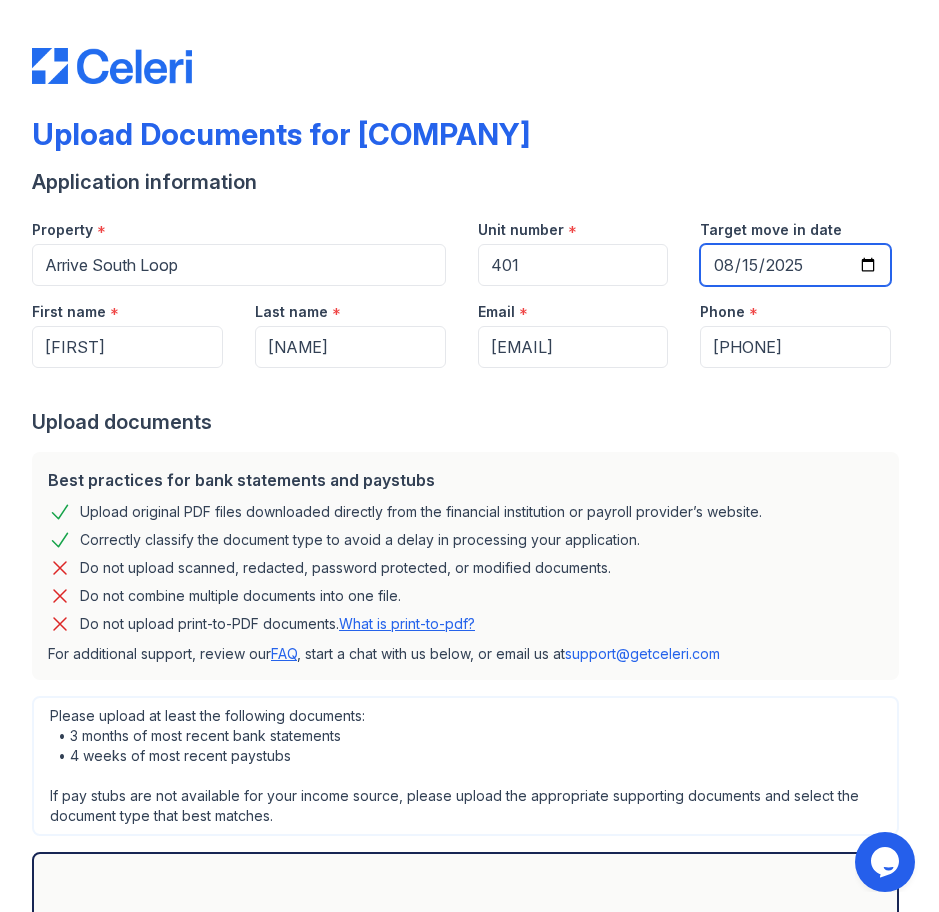 click on "2025-08-15" at bounding box center (795, 265) 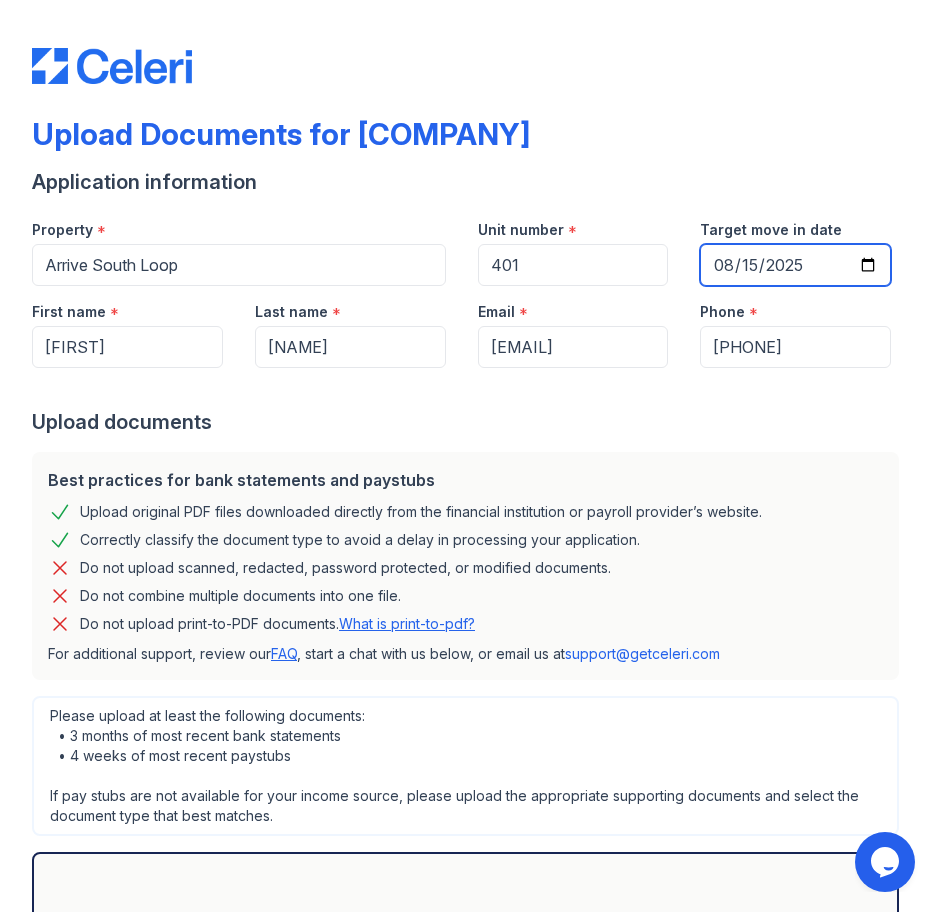 type on "2025-08-11" 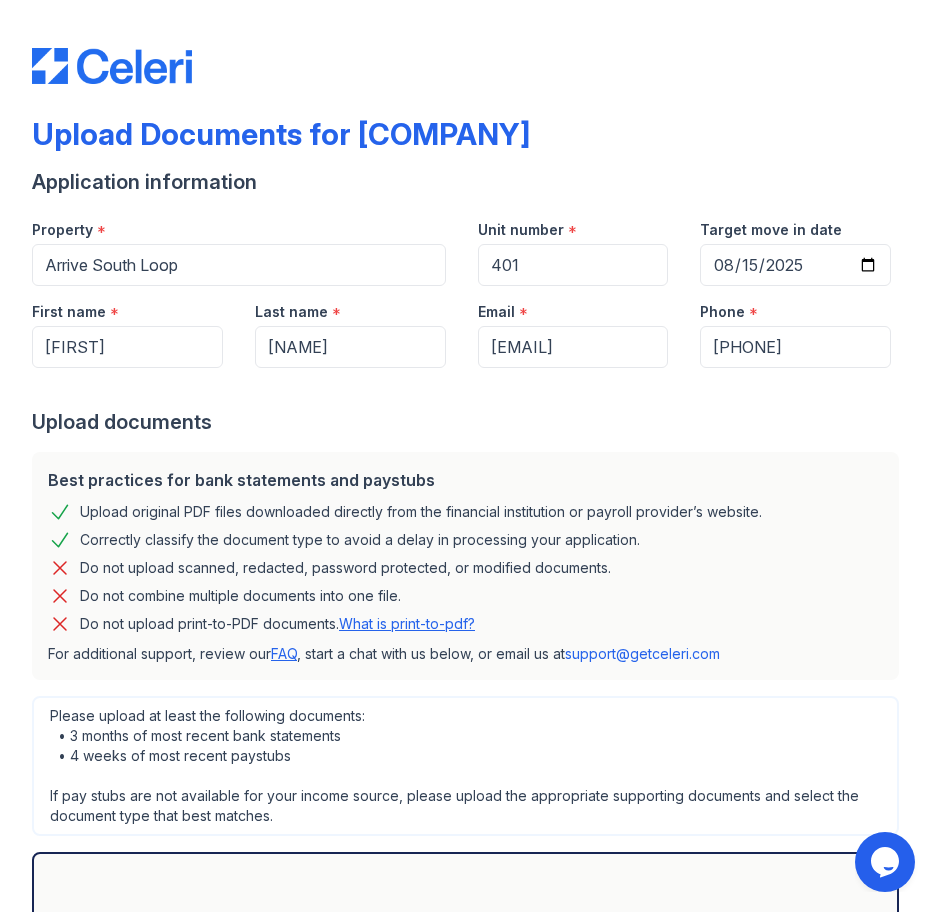 click at bounding box center [469, 388] 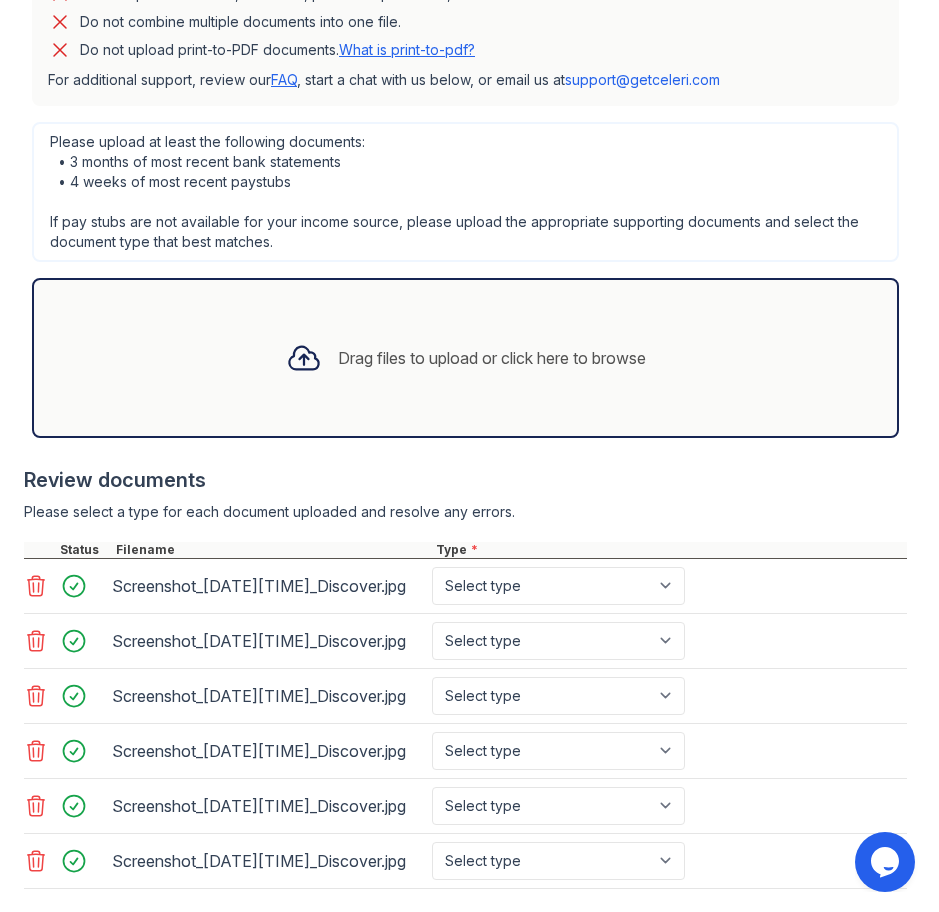 scroll, scrollTop: 687, scrollLeft: 0, axis: vertical 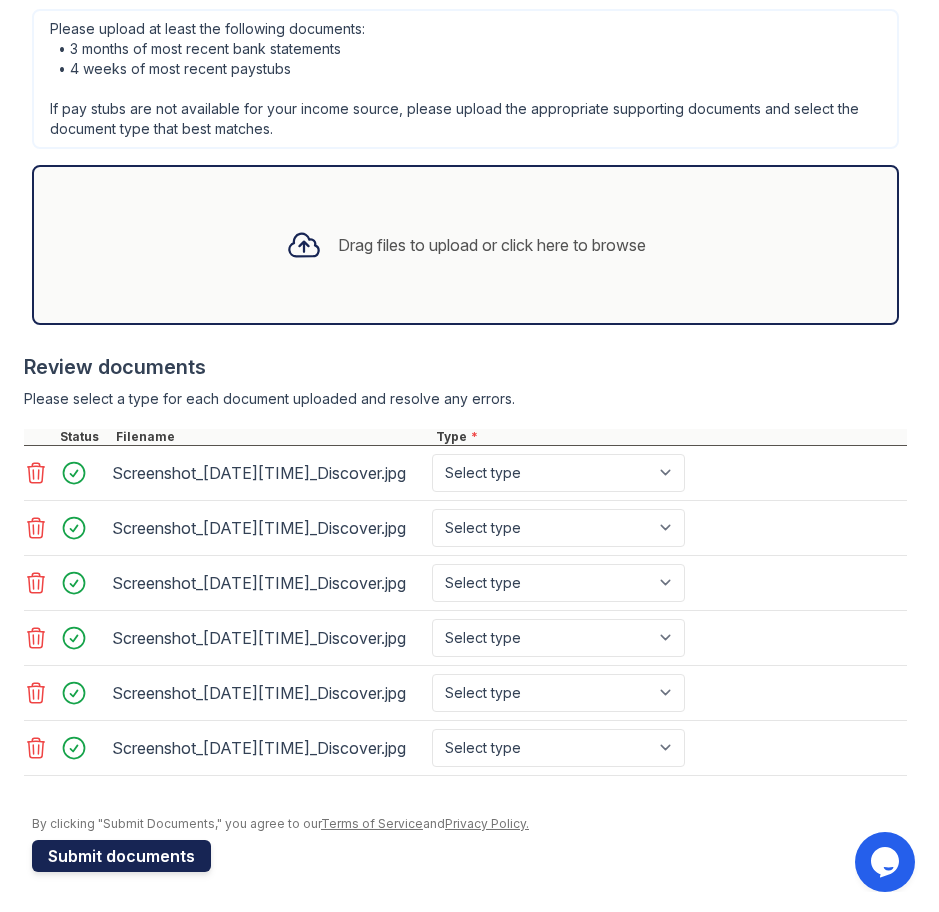 click on "Submit documents" at bounding box center (121, 856) 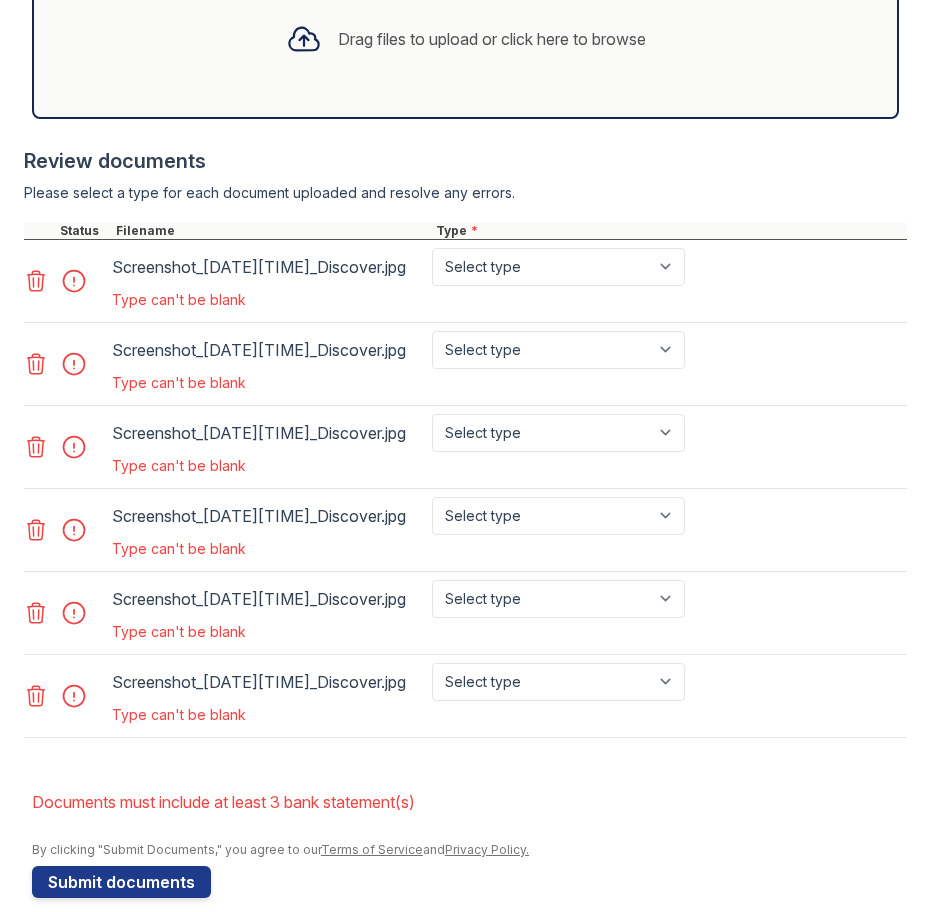 scroll, scrollTop: 975, scrollLeft: 0, axis: vertical 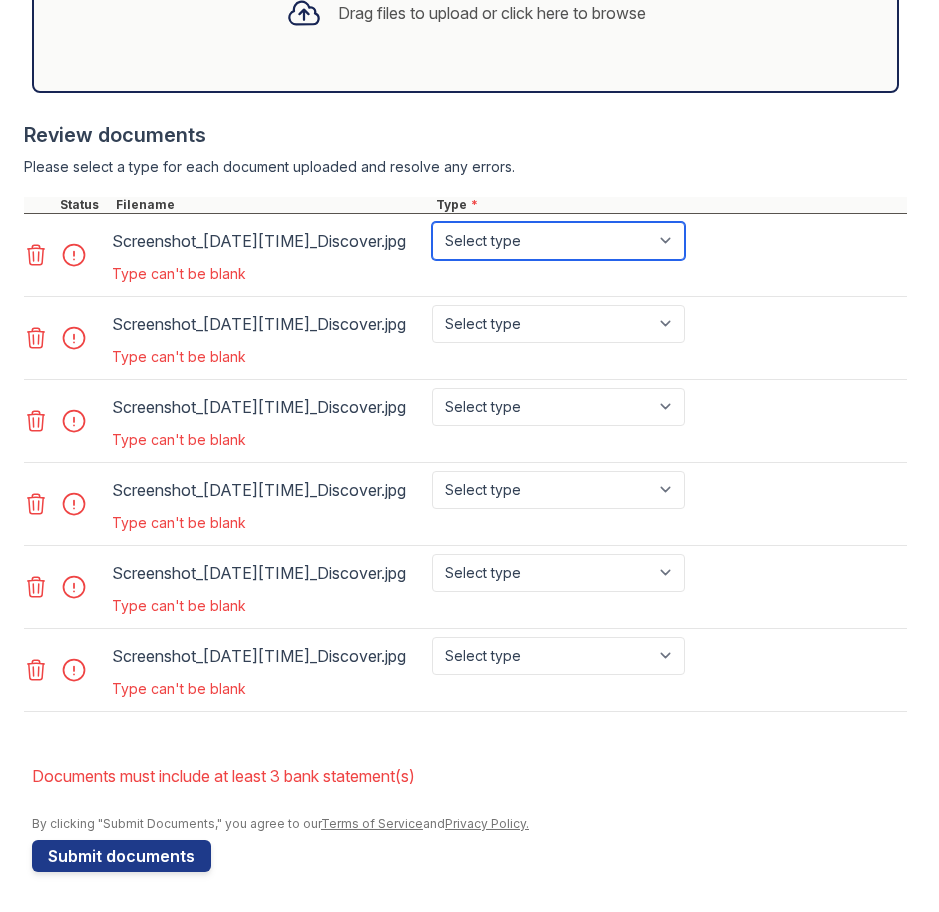 click on "Select type
Paystub
Bank Statement
Offer Letter
Tax Documents
Benefit Award Letter
Investment Account Statement
Other" at bounding box center (558, 241) 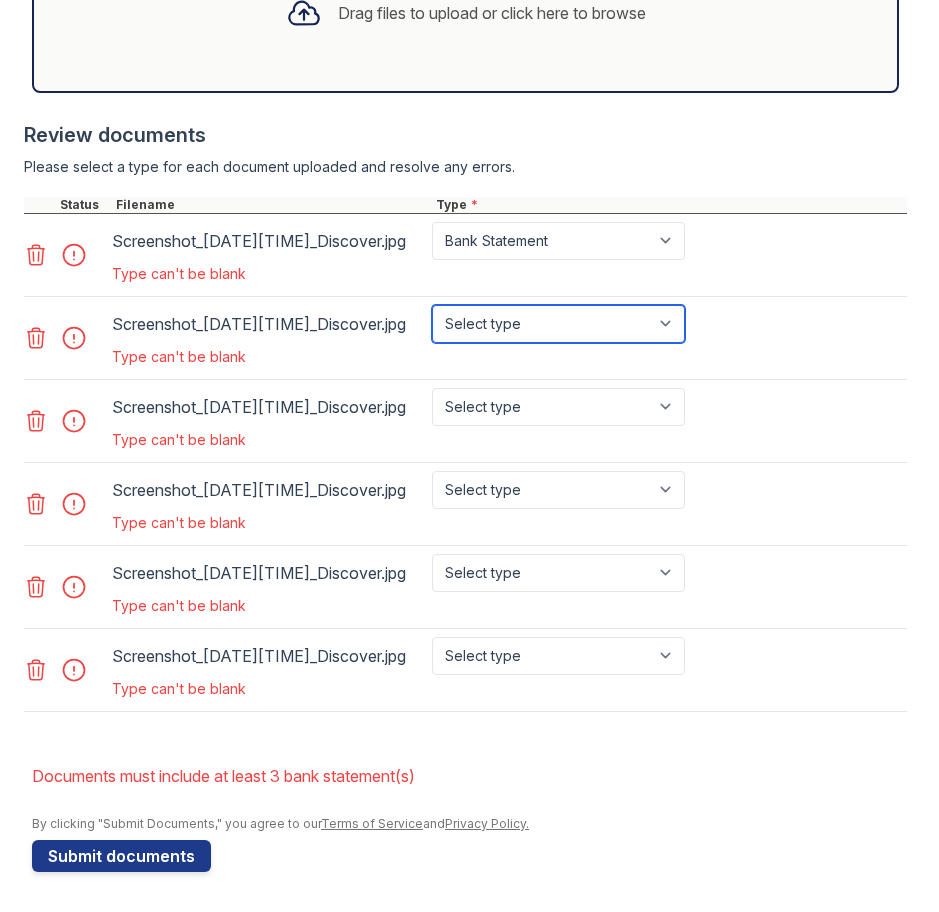 drag, startPoint x: 580, startPoint y: 332, endPoint x: 580, endPoint y: 344, distance: 12 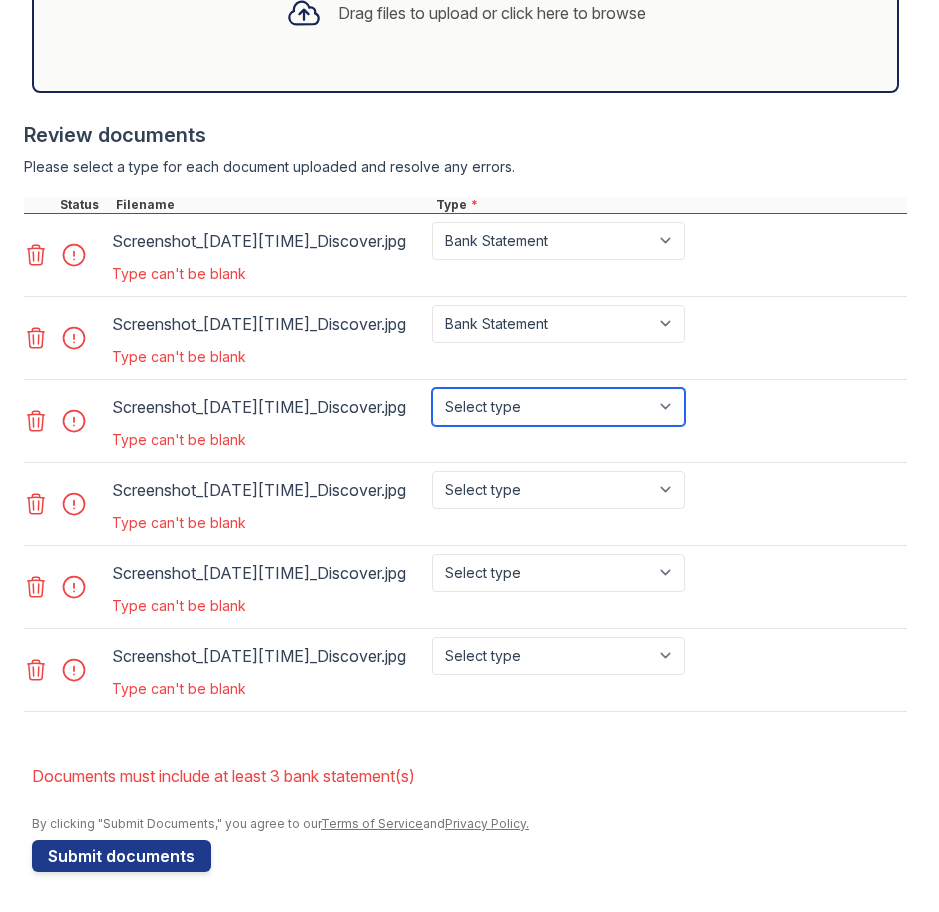 click on "Select type
Paystub
Bank Statement
Offer Letter
Tax Documents
Benefit Award Letter
Investment Account Statement
Other" at bounding box center (558, 407) 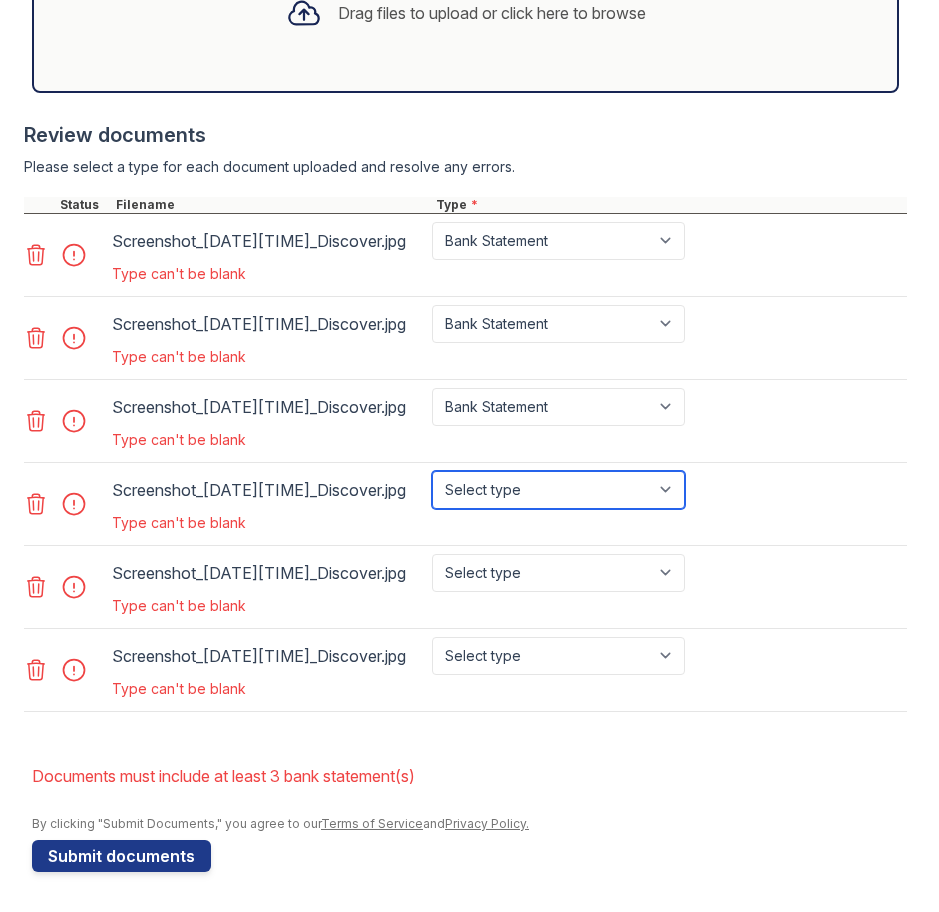 click on "Select type
Paystub
Bank Statement
Offer Letter
Tax Documents
Benefit Award Letter
Investment Account Statement
Other" at bounding box center (558, 490) 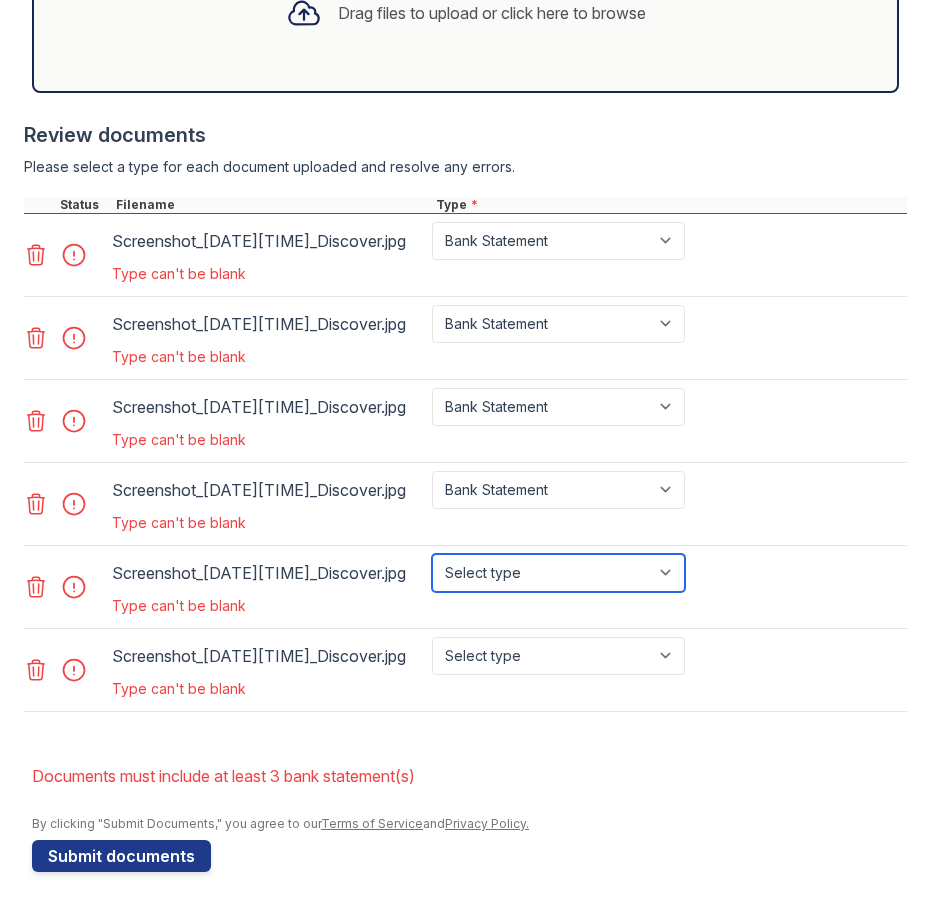 click on "Select type
Paystub
Bank Statement
Offer Letter
Tax Documents
Benefit Award Letter
Investment Account Statement
Other" at bounding box center (558, 573) 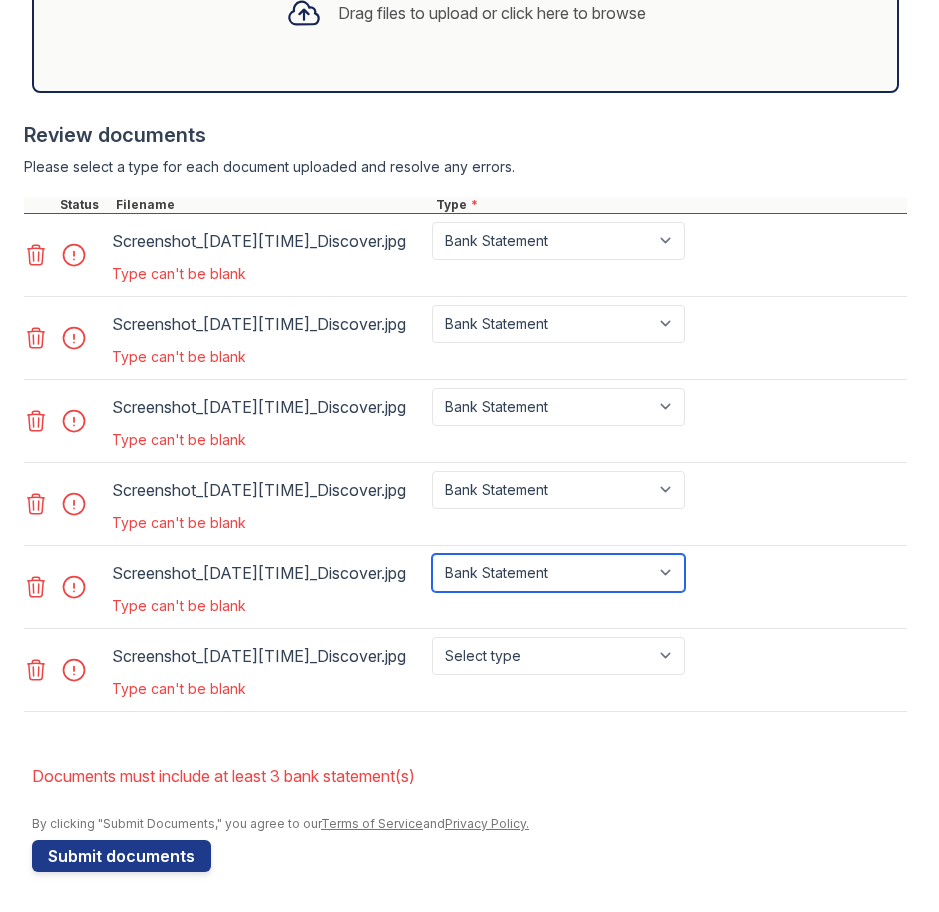 click on "Select type
Paystub
Bank Statement
Offer Letter
Tax Documents
Benefit Award Letter
Investment Account Statement
Other" at bounding box center [558, 573] 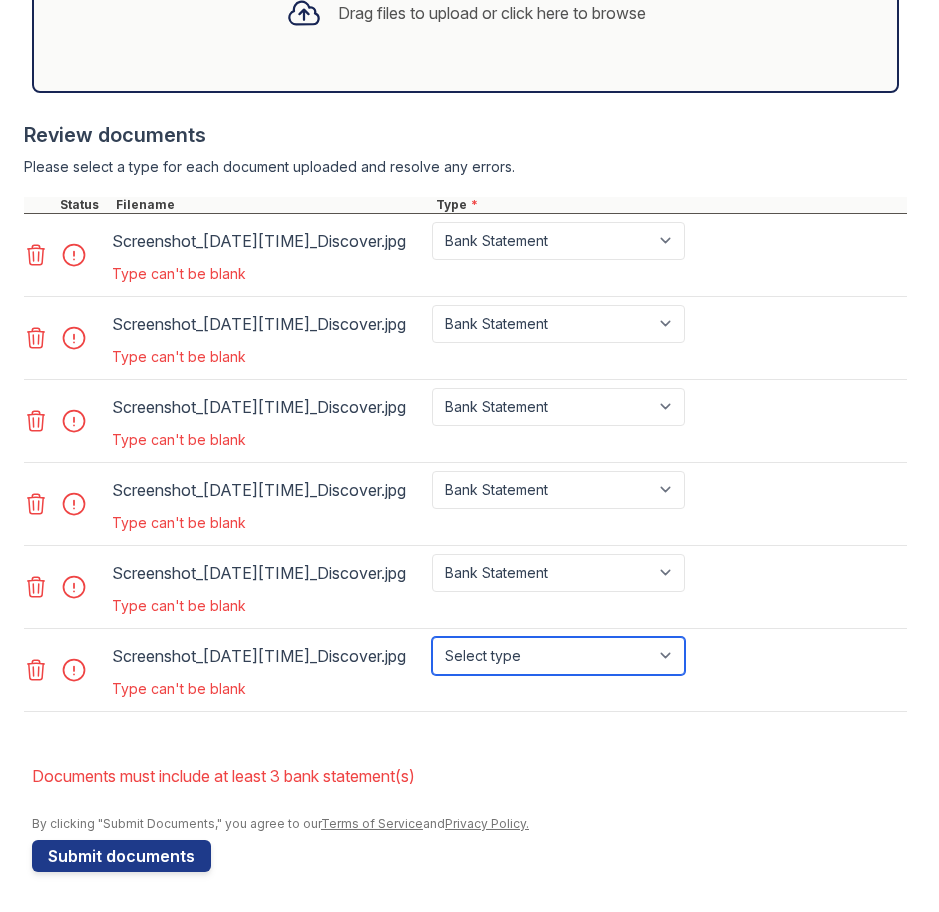 click on "Select type
Paystub
Bank Statement
Offer Letter
Tax Documents
Benefit Award Letter
Investment Account Statement
Other" at bounding box center (558, 656) 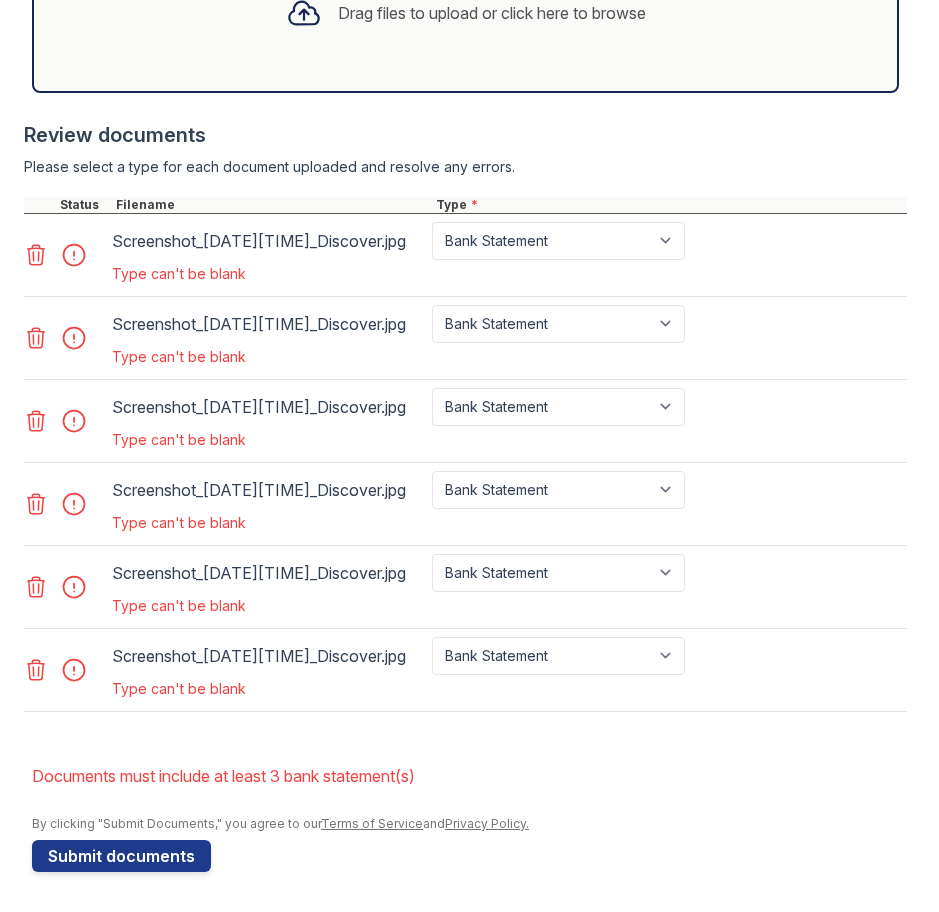 click on "Application information
Property
*
Arrive South Loop
Unit number
*
401
Target move in date
2025-08-11
First name
*
Rita
Last name
*
Wynn
Email
*
kkatwynn1@yahoo.com
Phone
*
+17734509033
Upload documents
Best practices for bank statements and paystubs
Upload original PDF files downloaded directly from the financial institution or payroll provider’s website.
Correctly classify the document type to avoid a delay in processing your application.
Do not upload scanned, redacted, password protected, or modified documents.
Do not combine multiple documents into one file.
Do not upload print-to-PDF documents.
What is print-to-pdf?
For additional support, review our
FAQ ,
start a chat with us below, or email us at
support@getceleri.com" at bounding box center [469, 60] 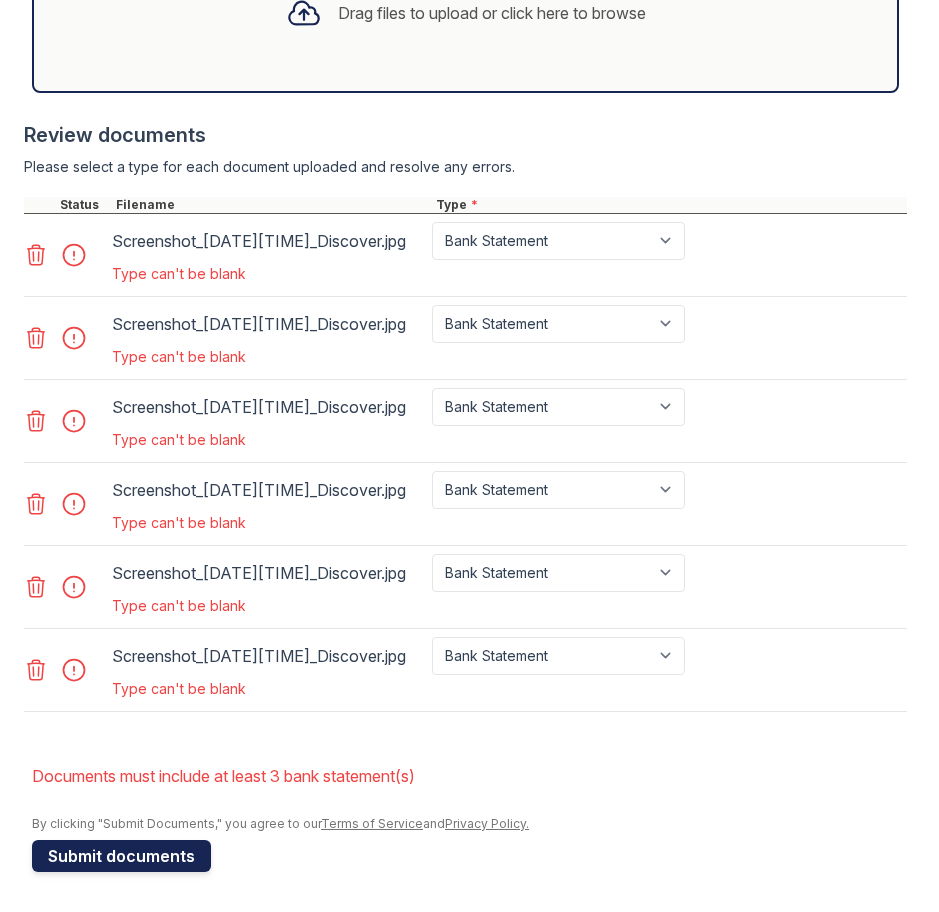 click on "Submit documents" at bounding box center (121, 856) 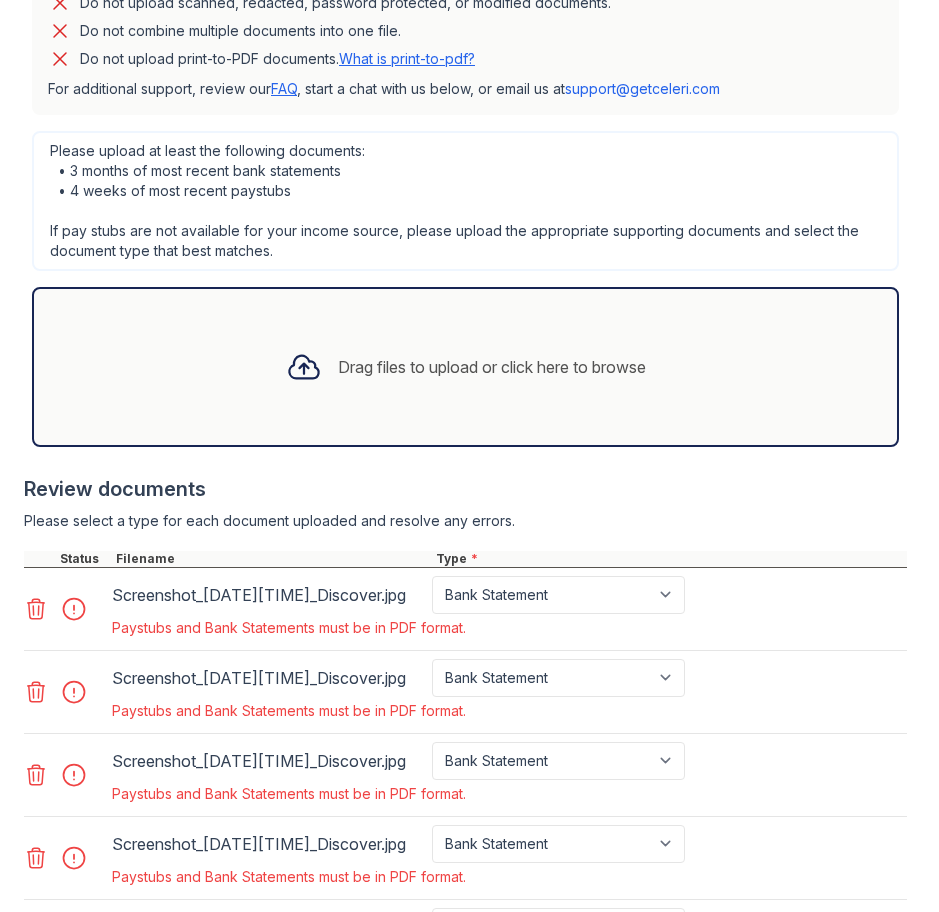 scroll, scrollTop: 811, scrollLeft: 0, axis: vertical 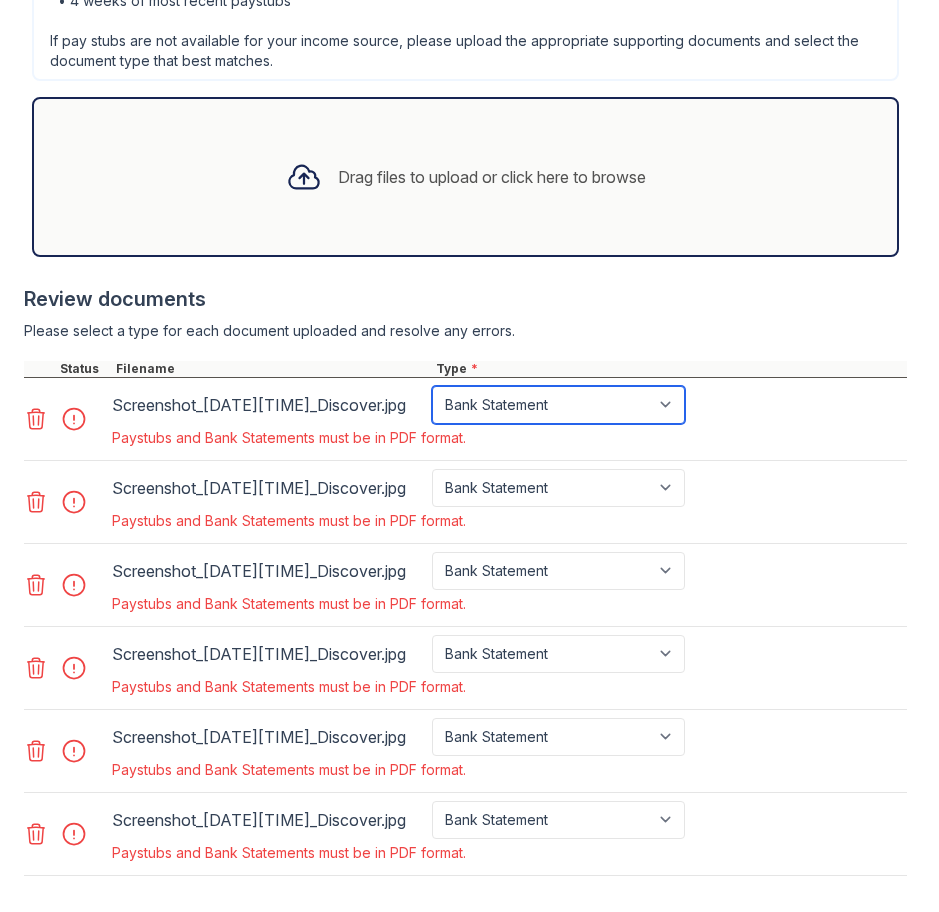 click on "Paystub
Bank Statement
Offer Letter
Tax Documents
Benefit Award Letter
Investment Account Statement
Other" at bounding box center (558, 405) 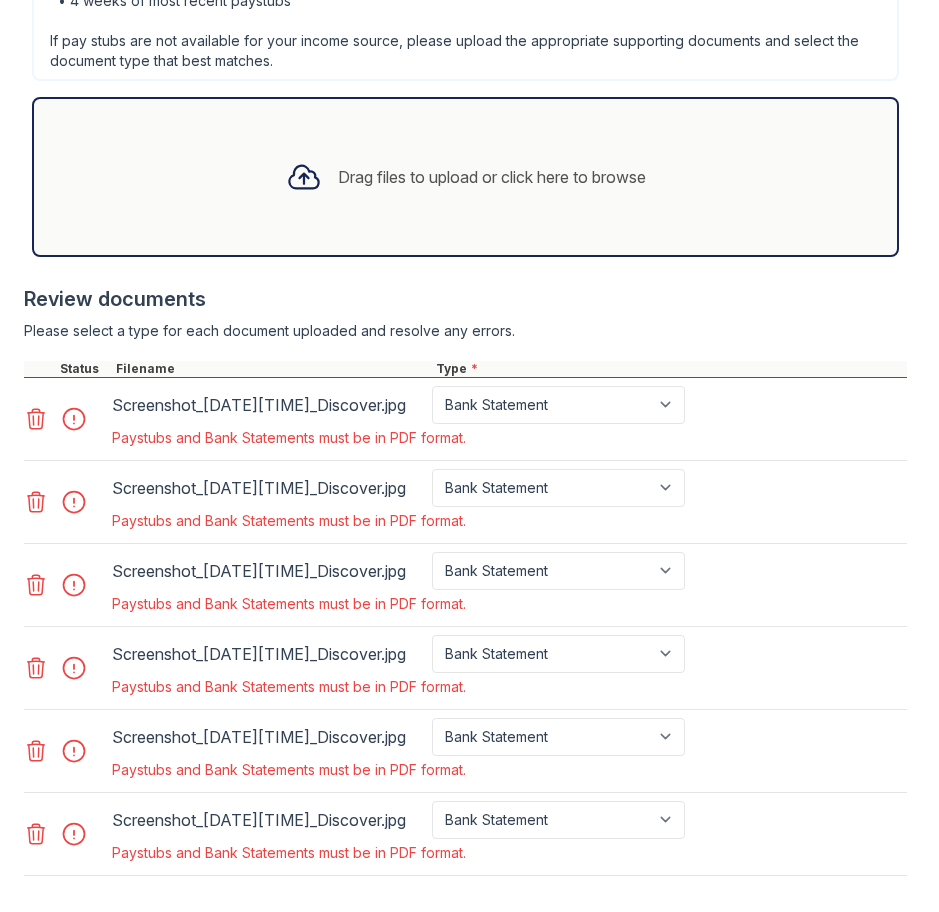 click on "Screenshot_20250806_020040_Discover.jpg
Paystub
Bank Statement
Offer Letter
Tax Documents
Benefit Award Letter
Investment Account Statement
Other
Paystubs and Bank Statements must be in PDF format." at bounding box center (465, 419) 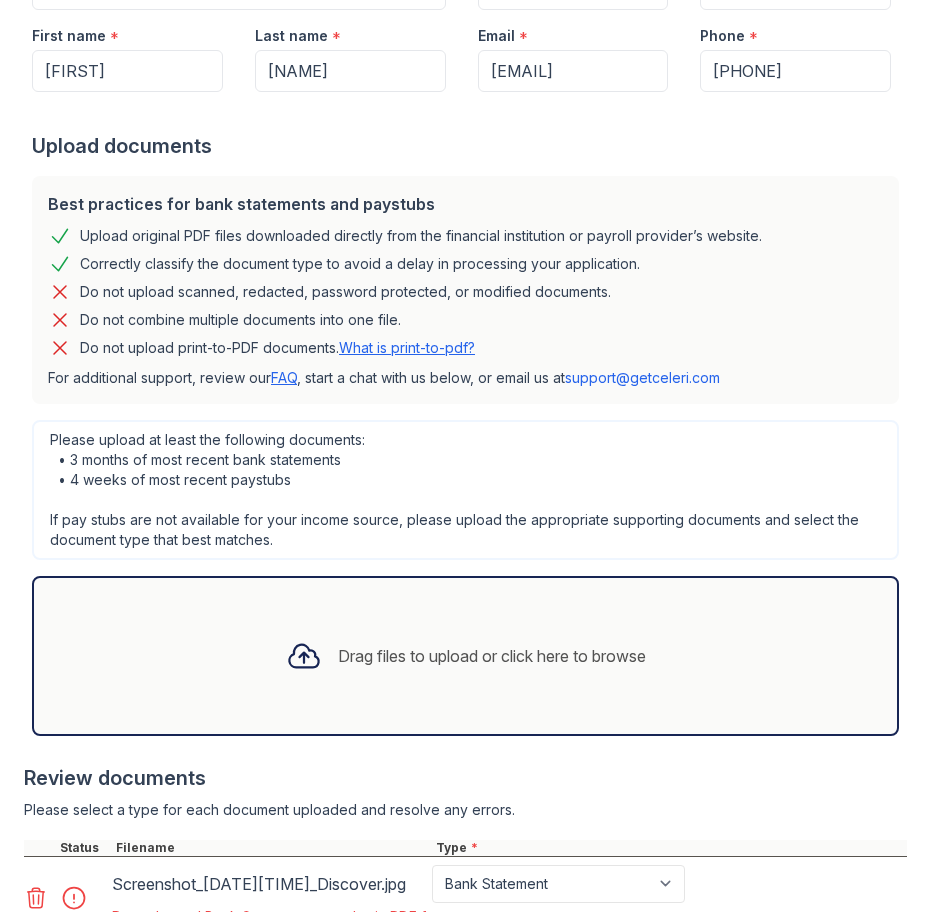 scroll, scrollTop: 311, scrollLeft: 0, axis: vertical 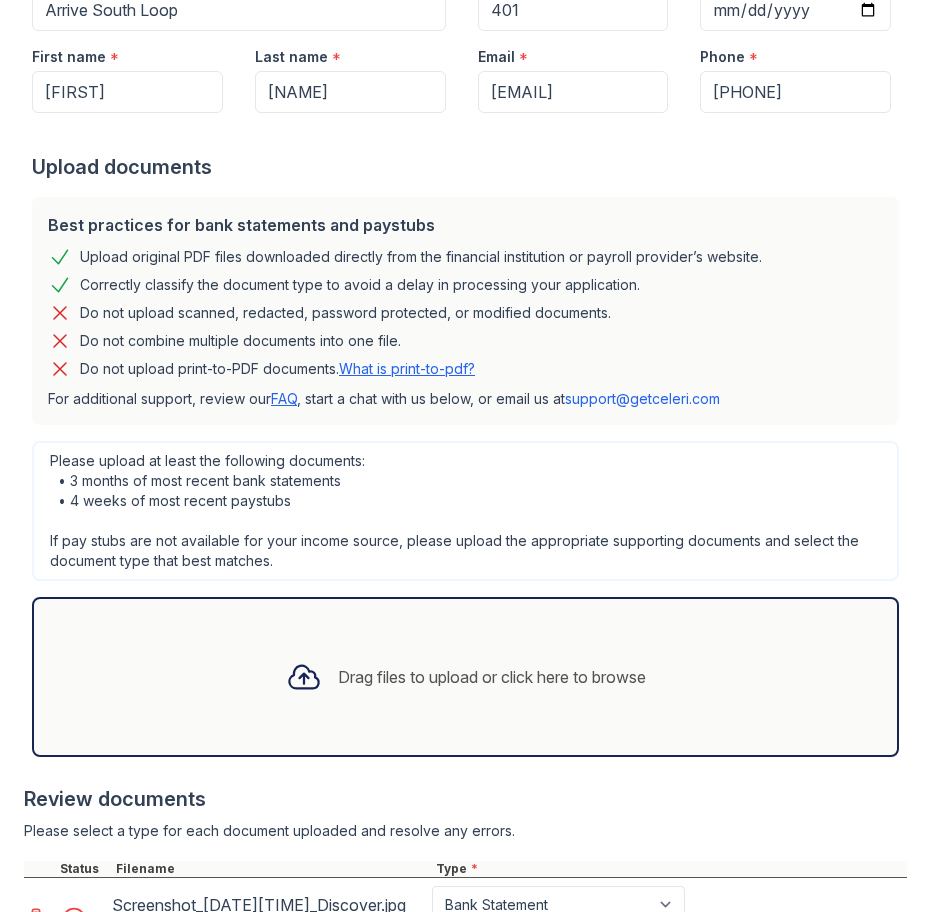 click on "Best practices for bank statements and paystubs
Upload original PDF files downloaded directly from the financial institution or payroll provider’s website.
Correctly classify the document type to avoid a delay in processing your application.
Do not upload scanned, redacted, password protected, or modified documents.
Do not combine multiple documents into one file.
Do not upload print-to-PDF documents.
What is print-to-pdf?
For additional support, review our
FAQ ,
start a chat with us below, or email us at
support@getceleri.com" at bounding box center [465, 311] 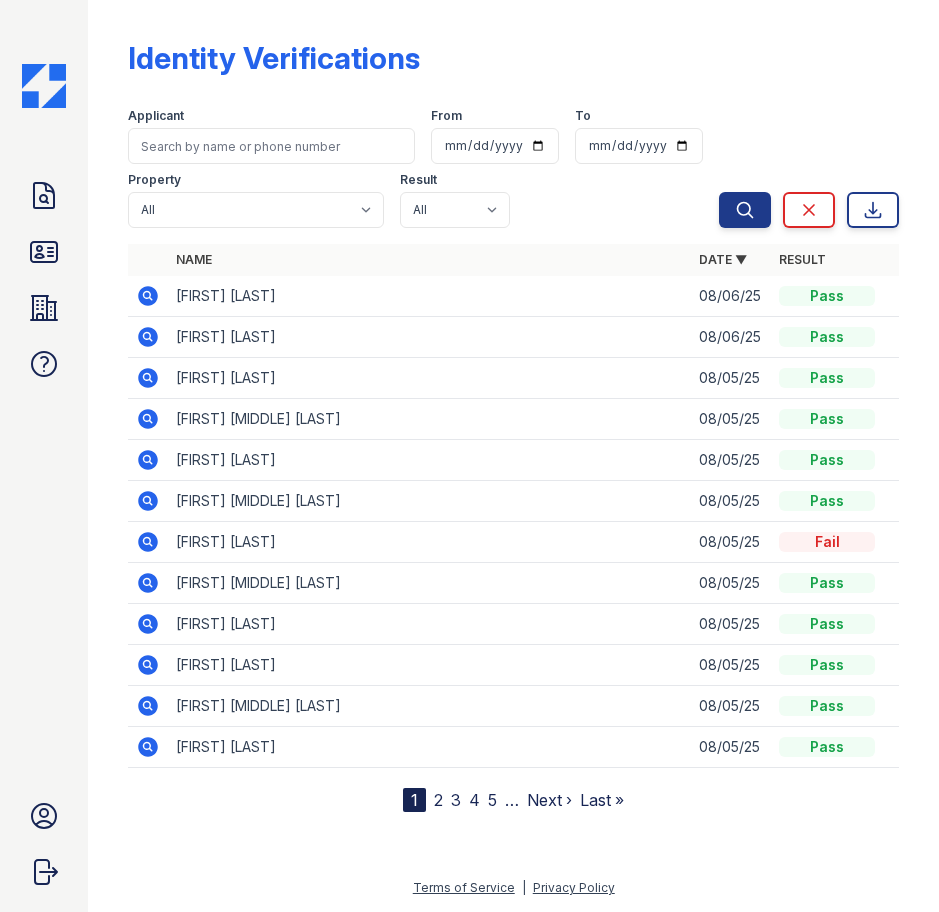 scroll, scrollTop: 0, scrollLeft: 0, axis: both 